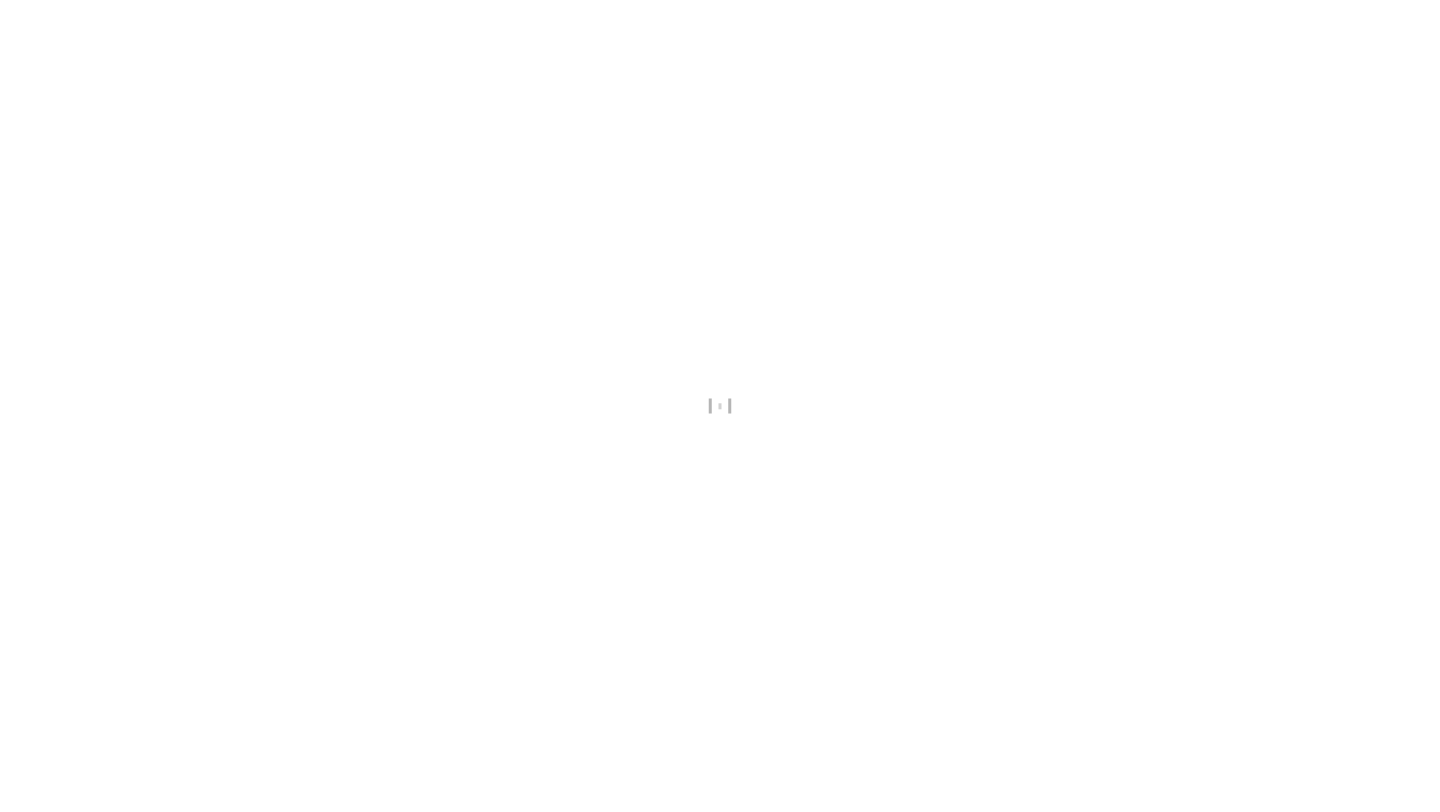 scroll, scrollTop: 0, scrollLeft: 0, axis: both 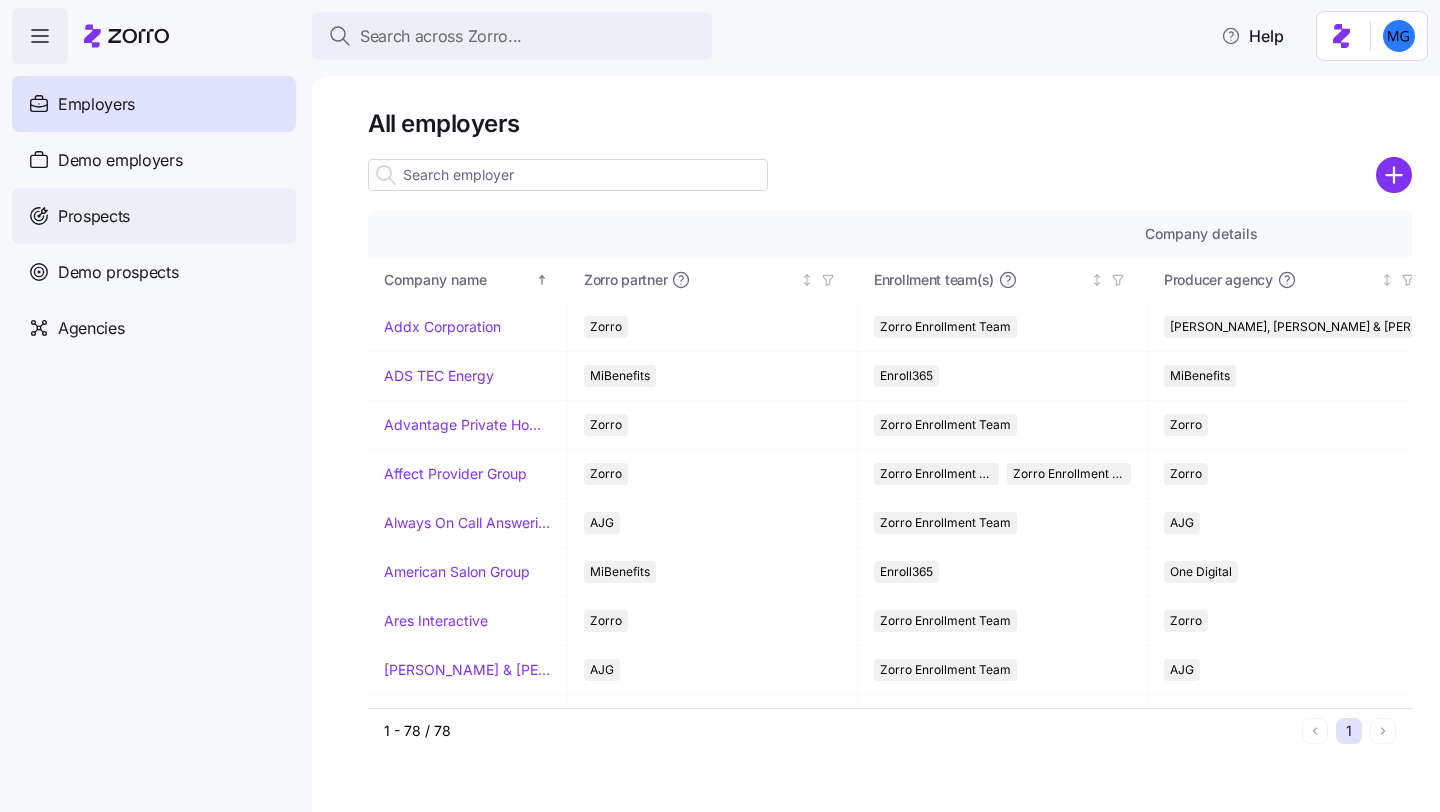 click on "Prospects" at bounding box center (154, 216) 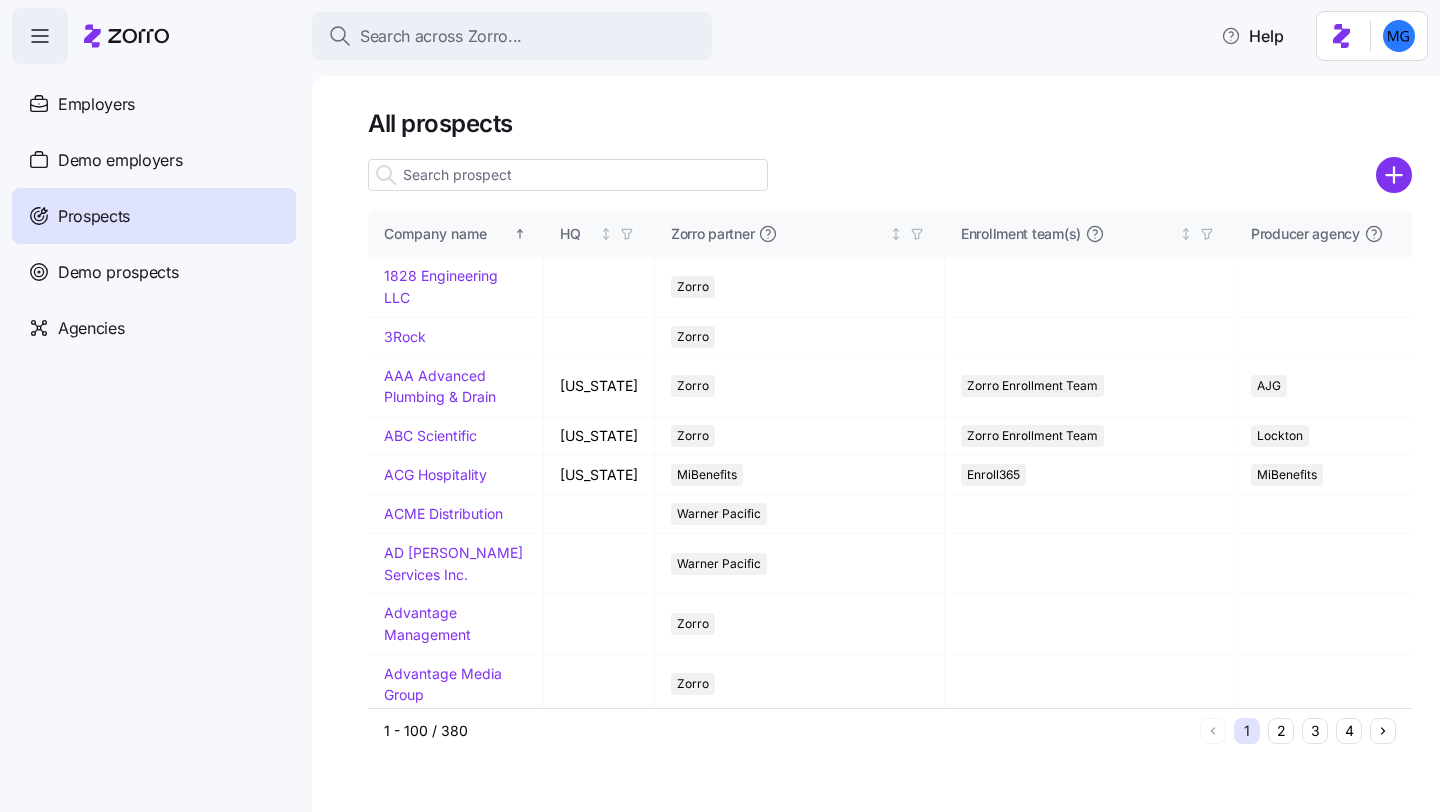 click 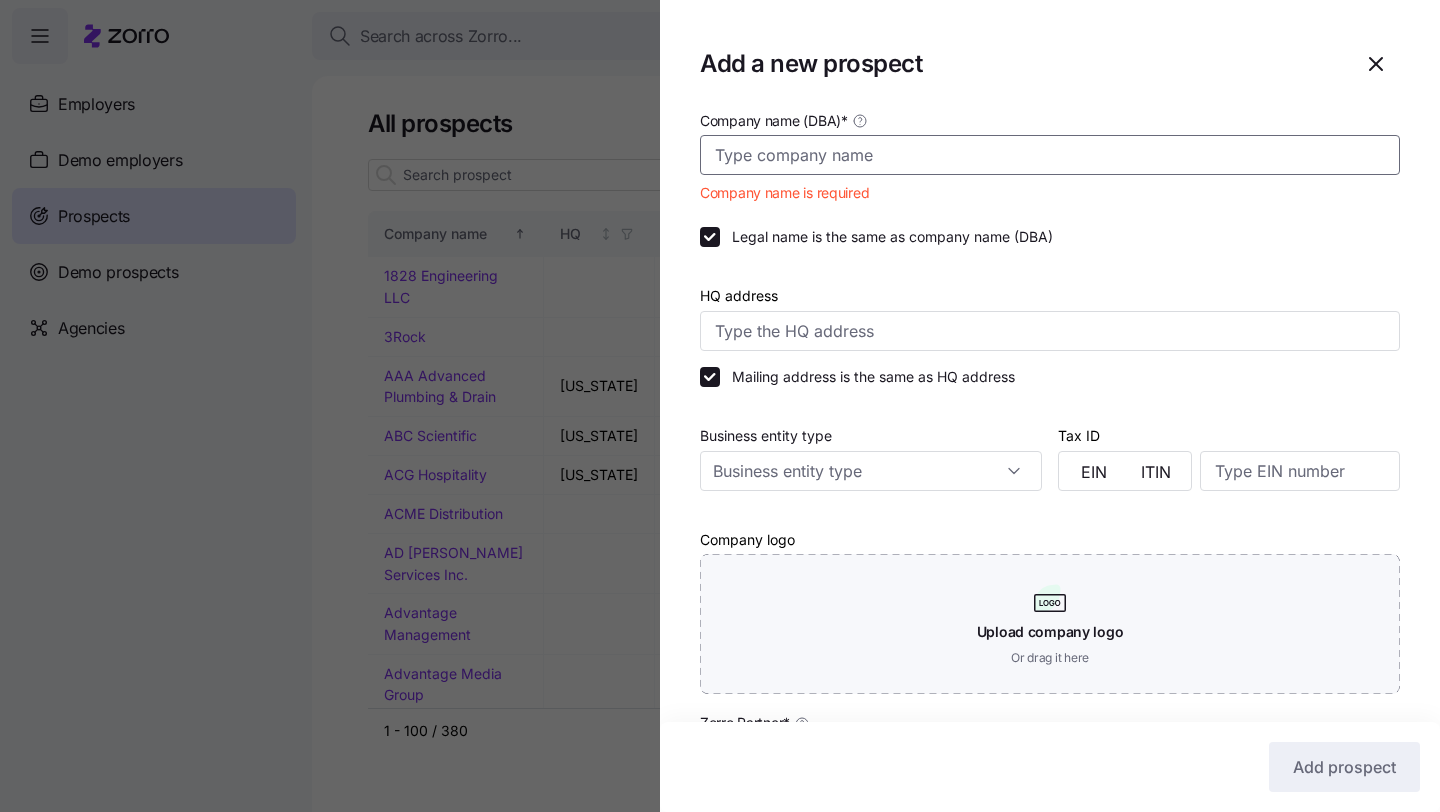 click on "Company name (DBA)  *" at bounding box center [1050, 155] 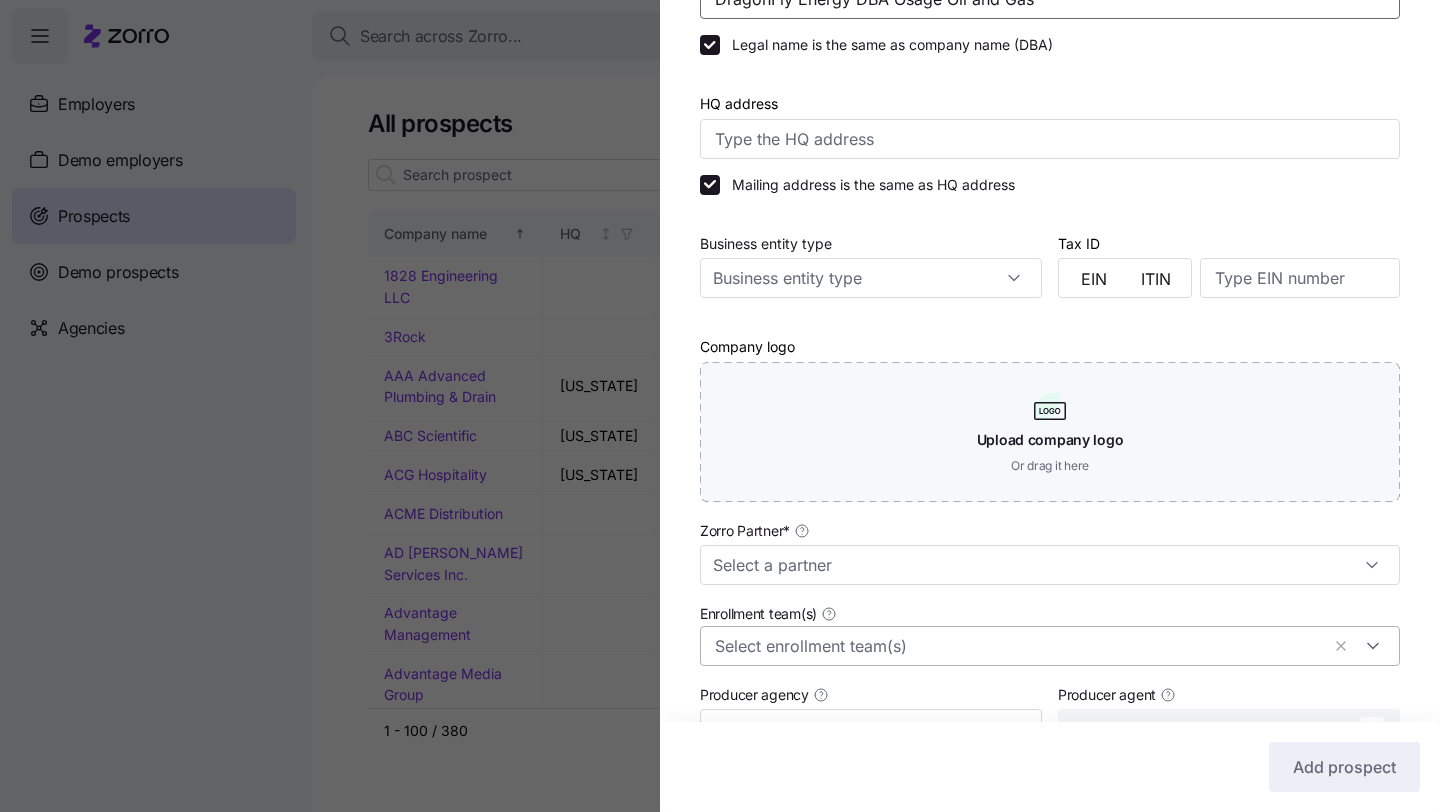 scroll, scrollTop: 240, scrollLeft: 0, axis: vertical 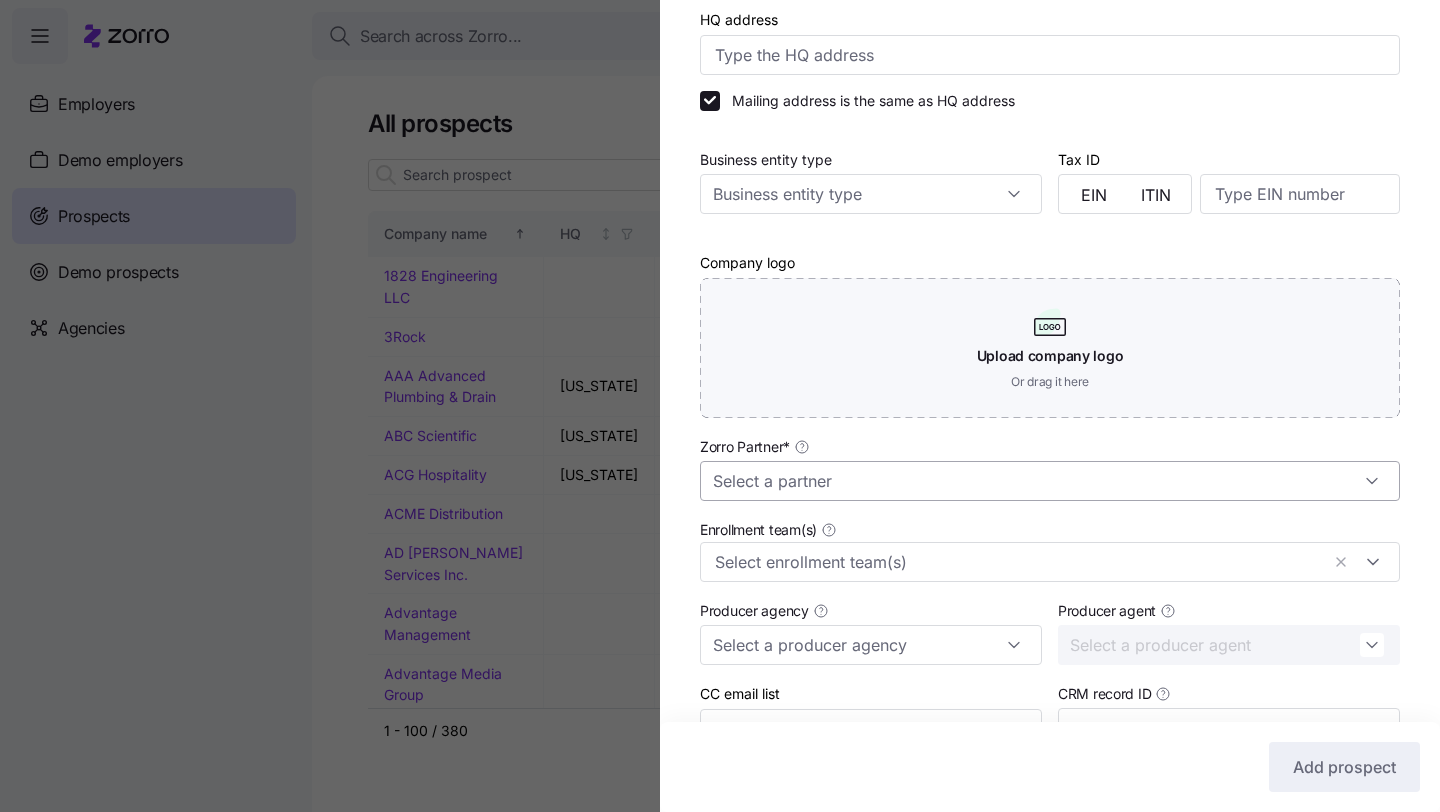 type on "DragonFly Energy DBA Osage Oil and Gas" 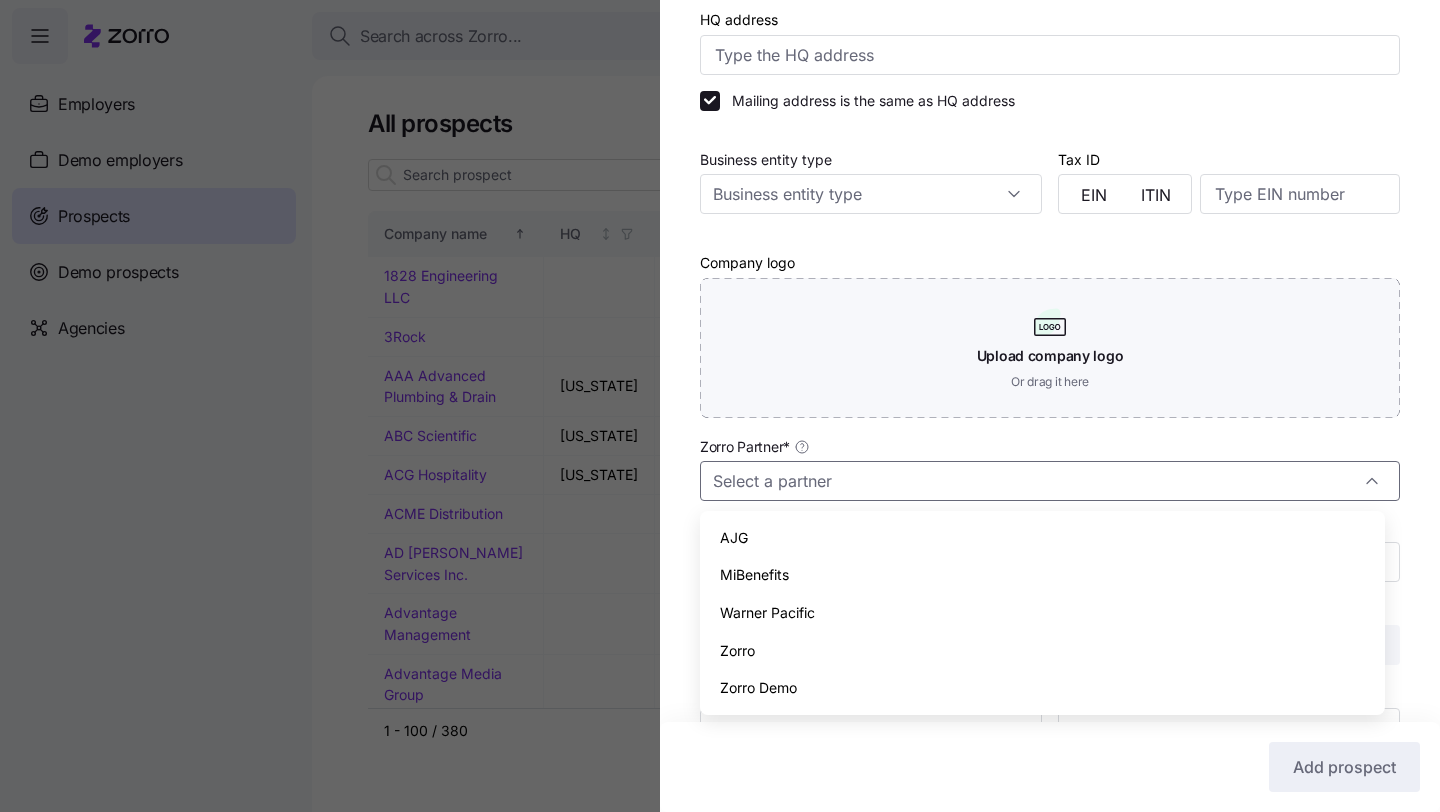 click on "Zorro" at bounding box center [1042, 651] 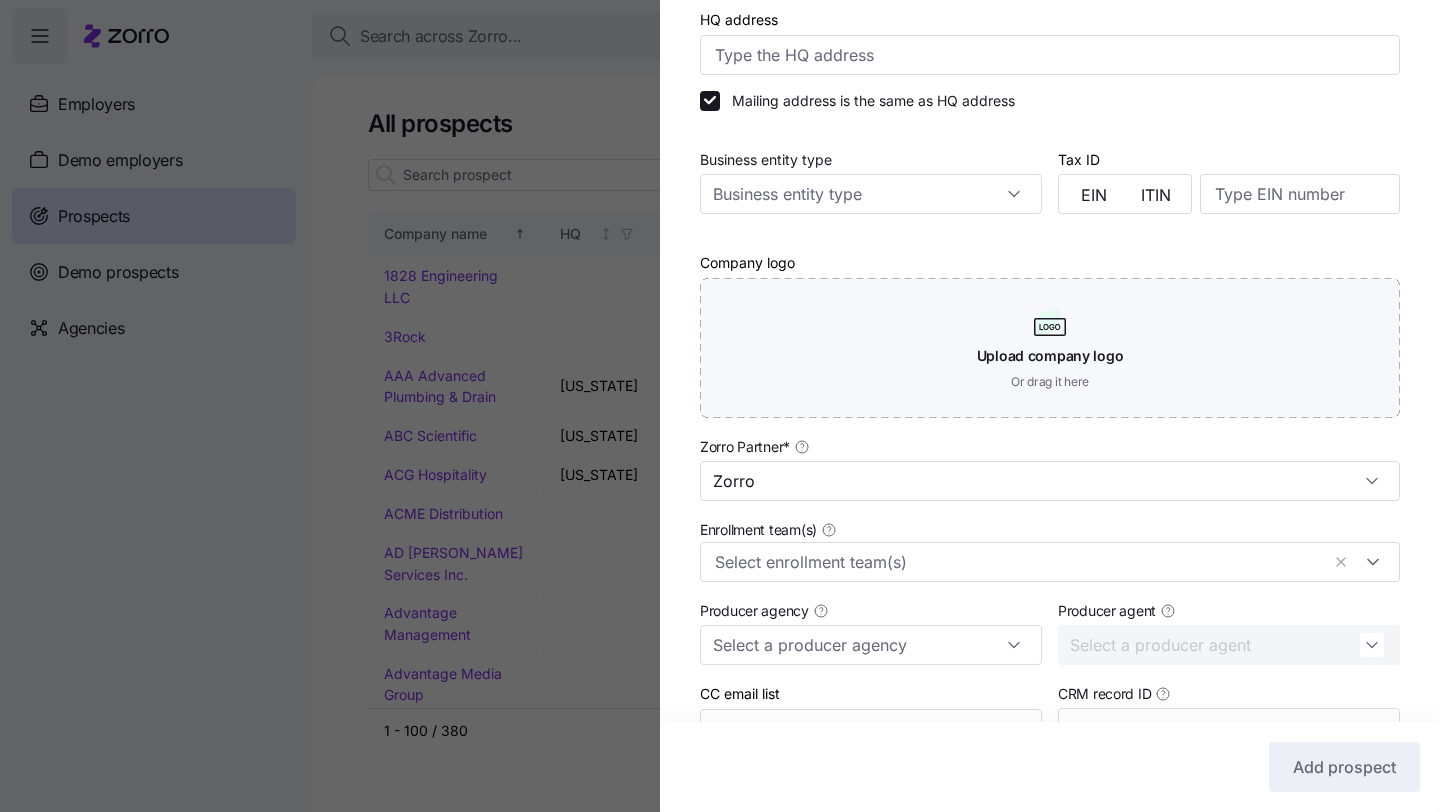 click on "Producer agency" at bounding box center [871, 631] 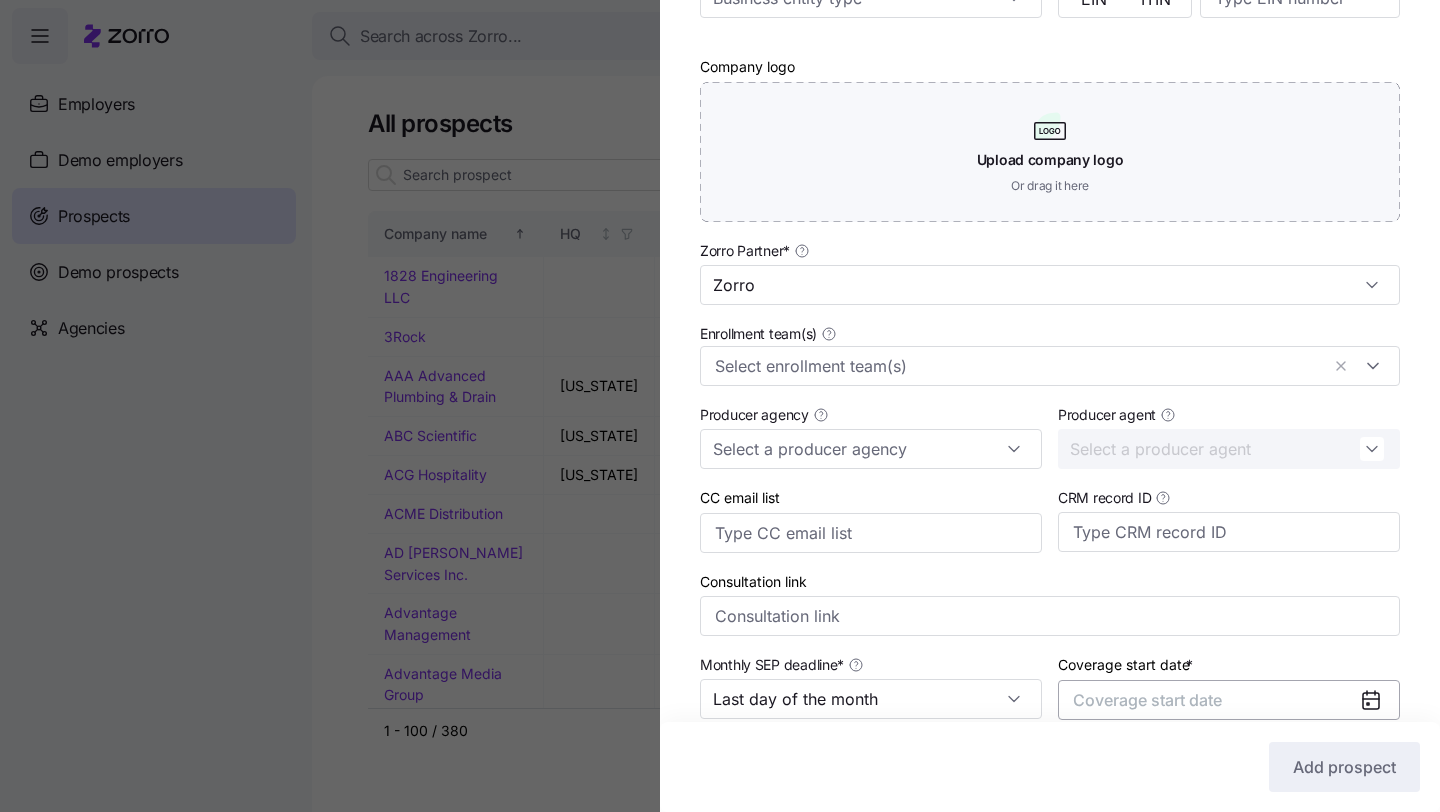 scroll, scrollTop: 546, scrollLeft: 0, axis: vertical 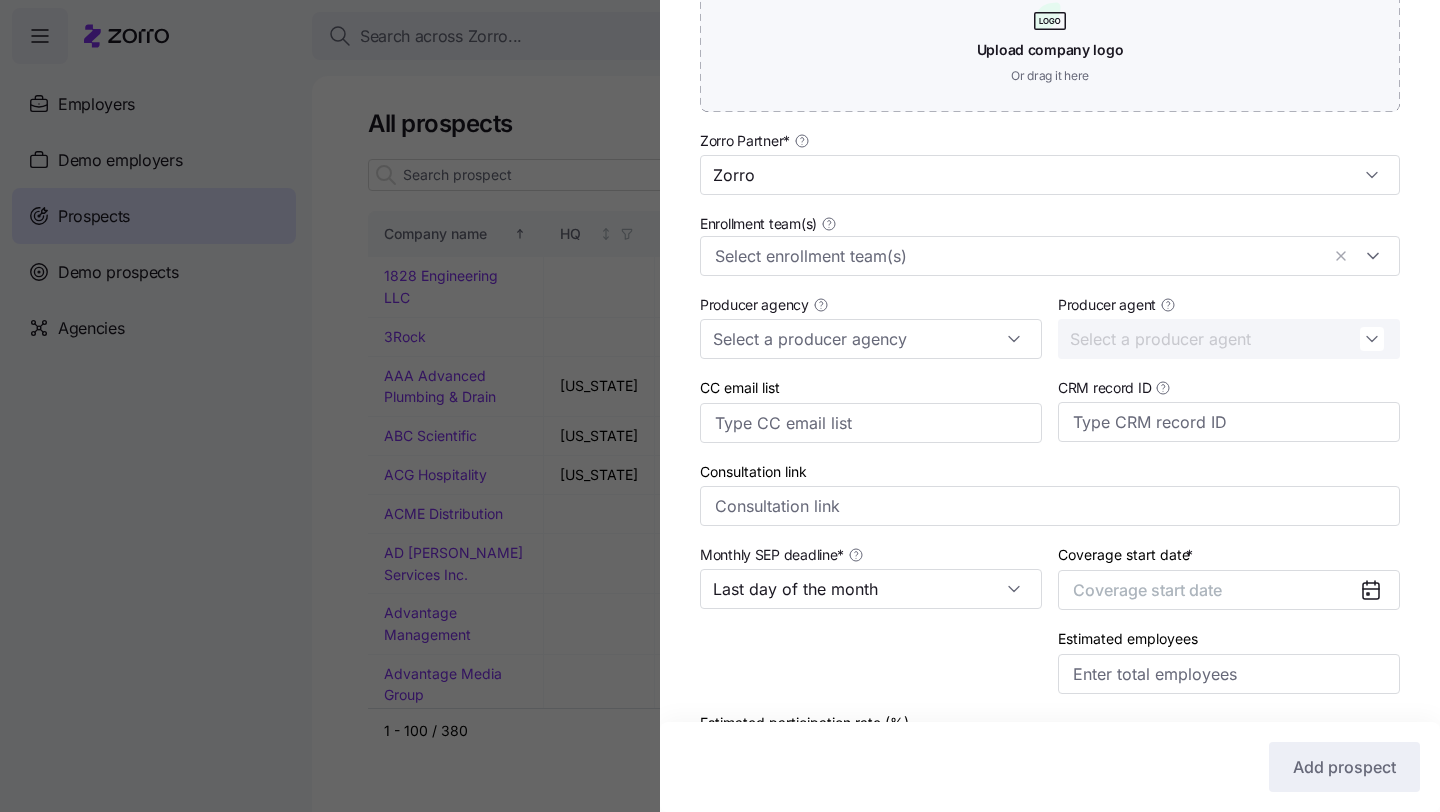 click on "Coverage start date  * Coverage start date" at bounding box center [1229, 576] 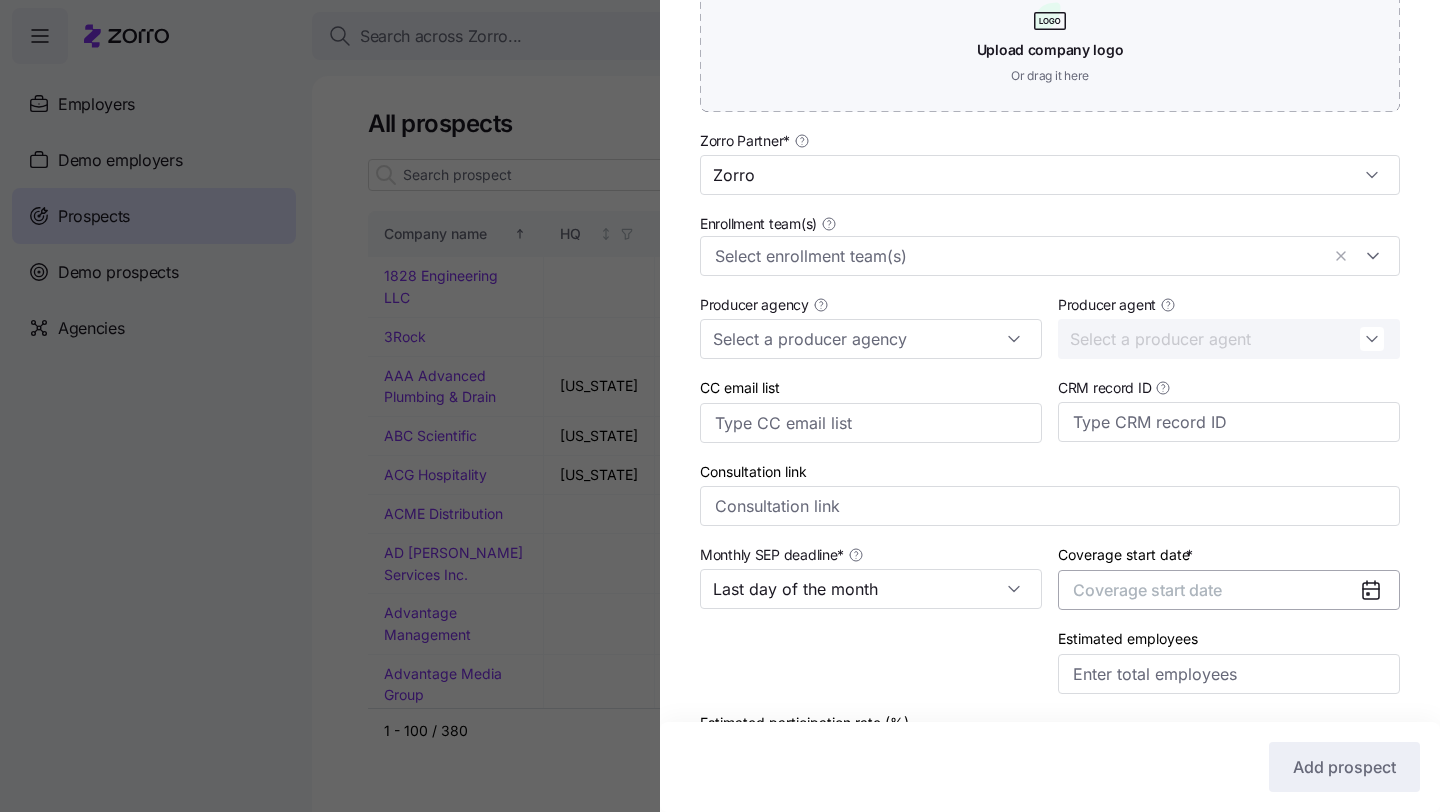 click on "Coverage start date" at bounding box center (1229, 590) 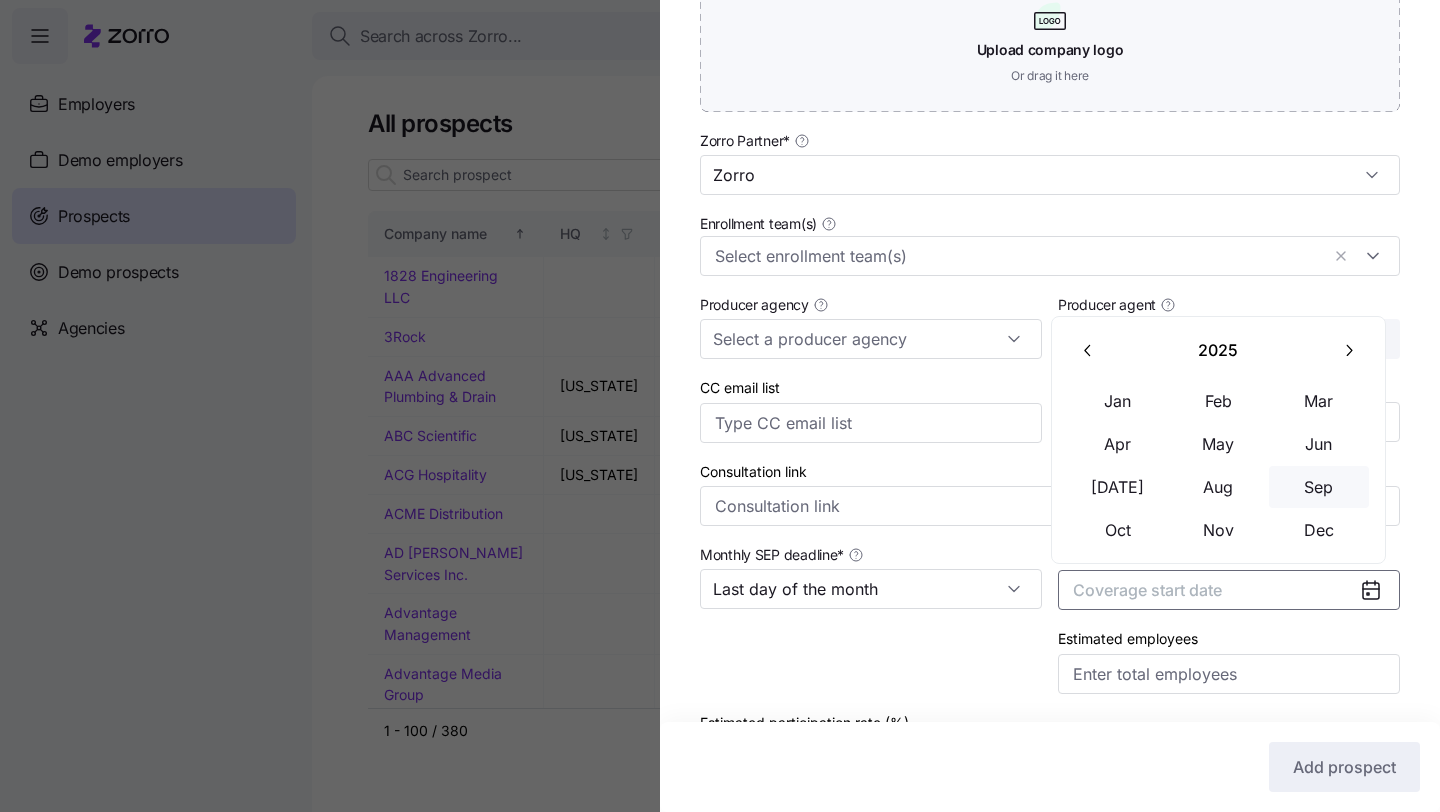 click on "Sep" at bounding box center [1319, 487] 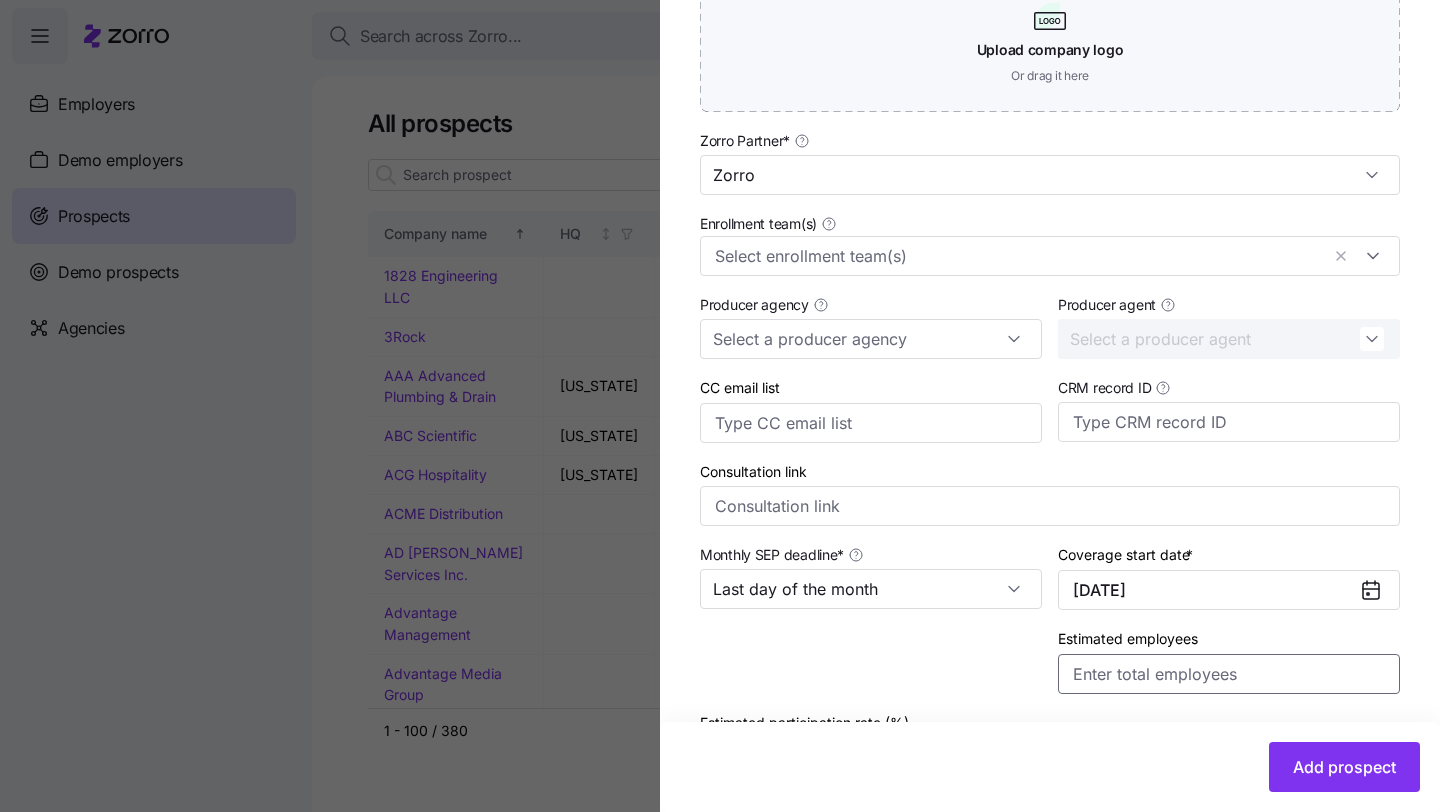click on "Estimated employees" at bounding box center (1229, 674) 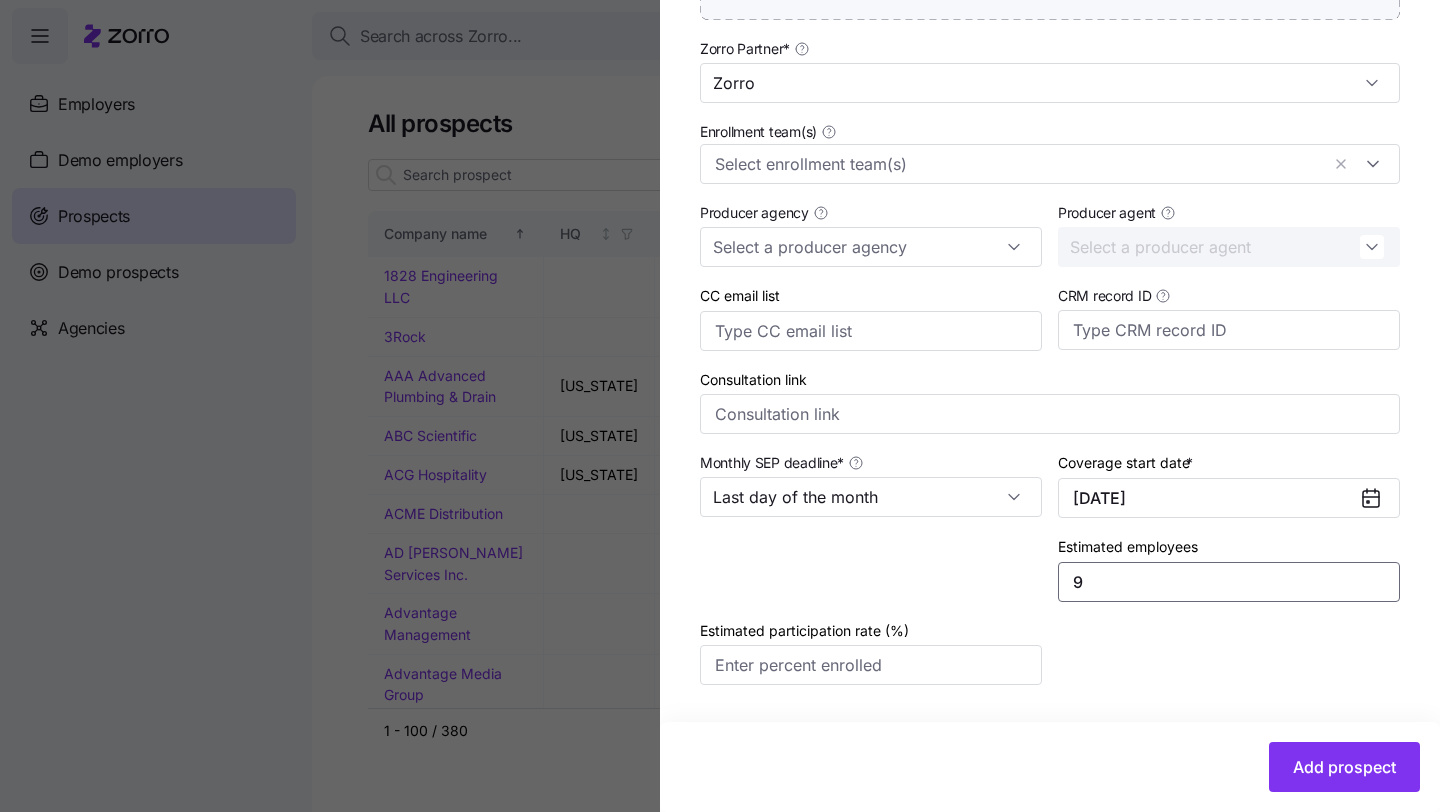 scroll, scrollTop: 693, scrollLeft: 0, axis: vertical 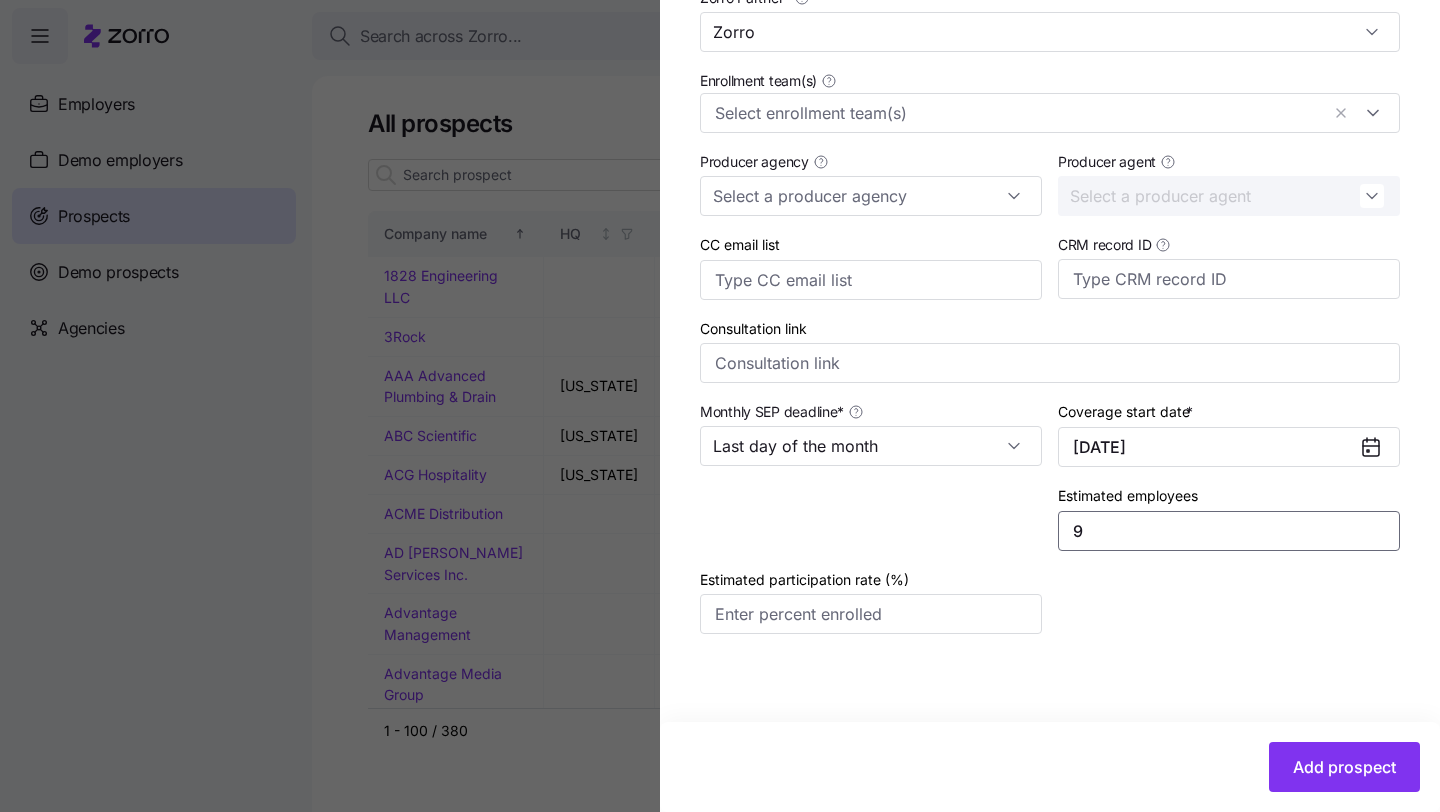 type on "9" 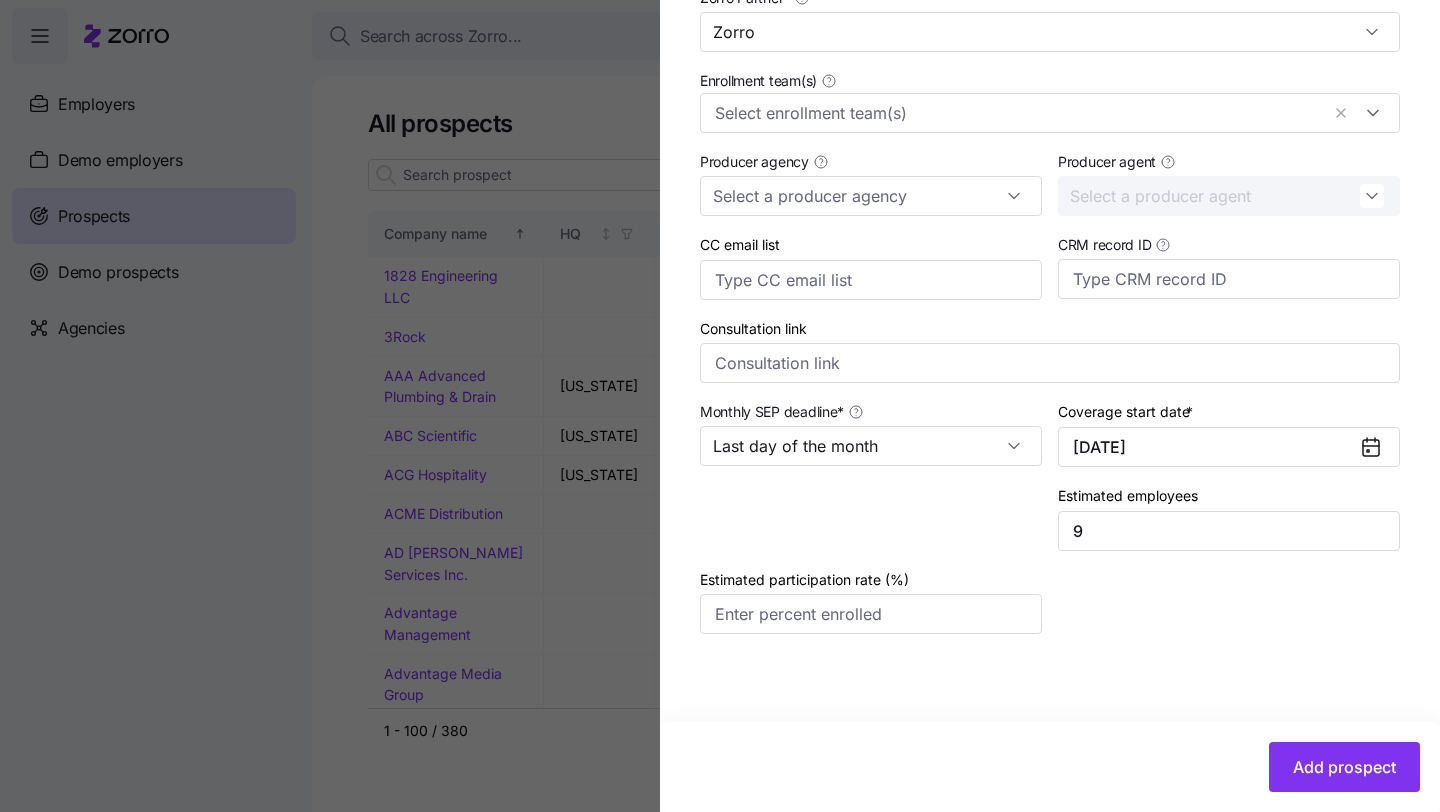 click on "Company name (DBA)  * DragonFly Energy DBA Osage Oil and Gas Legal name is the same as company name (DBA) HQ address Mailing address is the same as HQ address Business entity type Tax ID EIN ITIN   Company logo Upload company logo Or drag it here [PERSON_NAME] Partner  * Zorro Enrollment team(s)   Producer agency Producer agent CC email list CRM record ID Consultation link Monthly SEP deadline  * Last day of the month Coverage start date  * [DATE]   Estimated employees 9 Estimated participation rate (%)" at bounding box center (1050, 46) 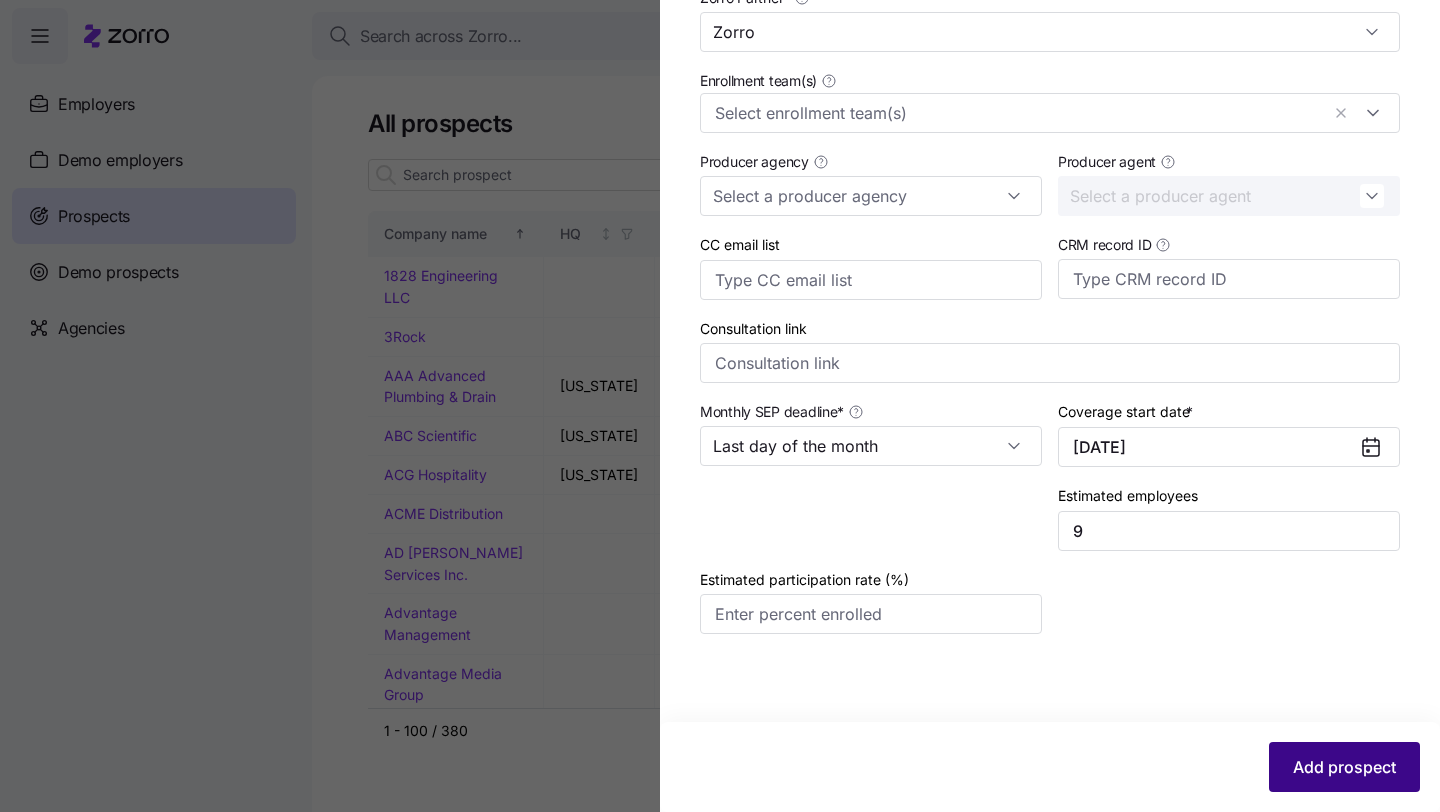click on "Add prospect" at bounding box center [1344, 767] 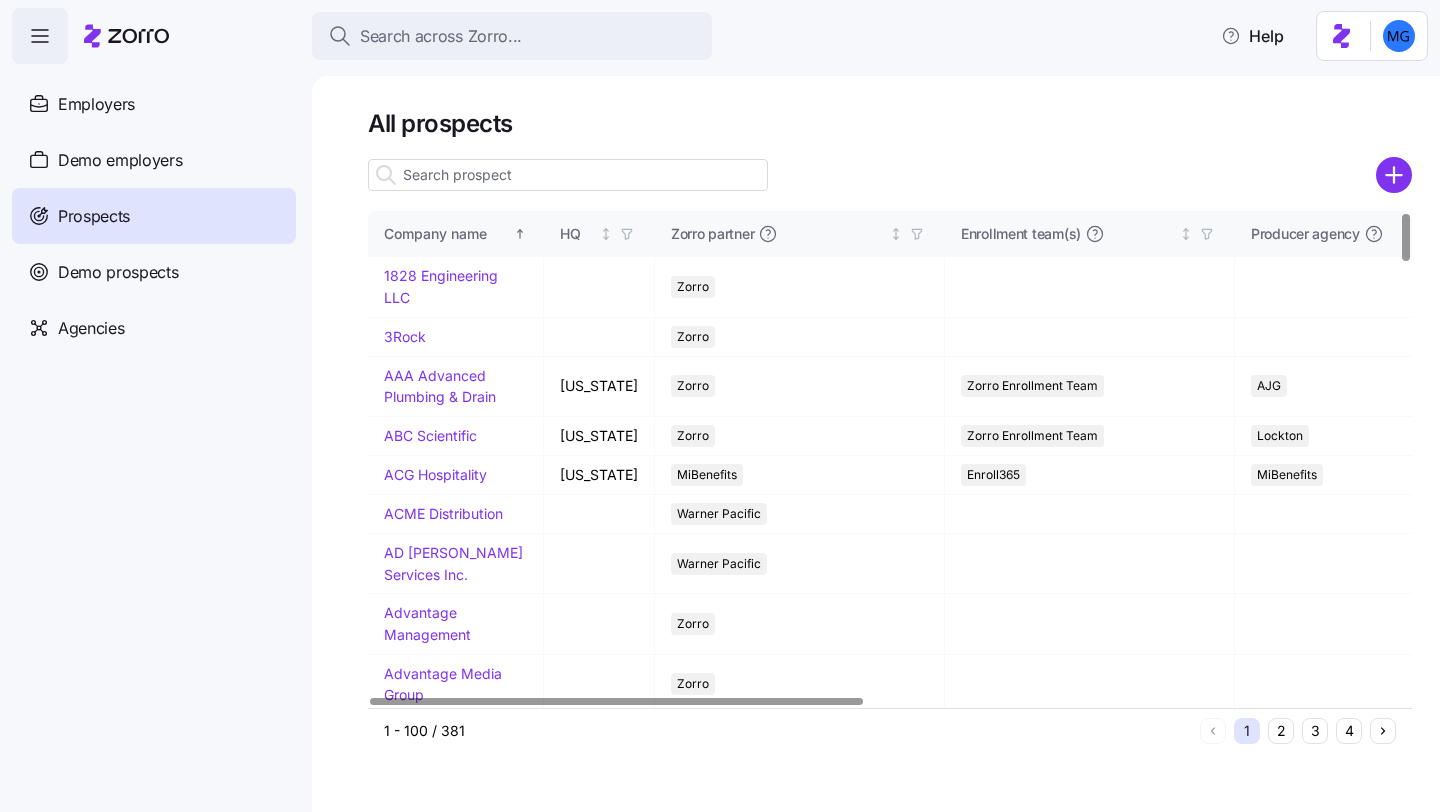 click at bounding box center [568, 175] 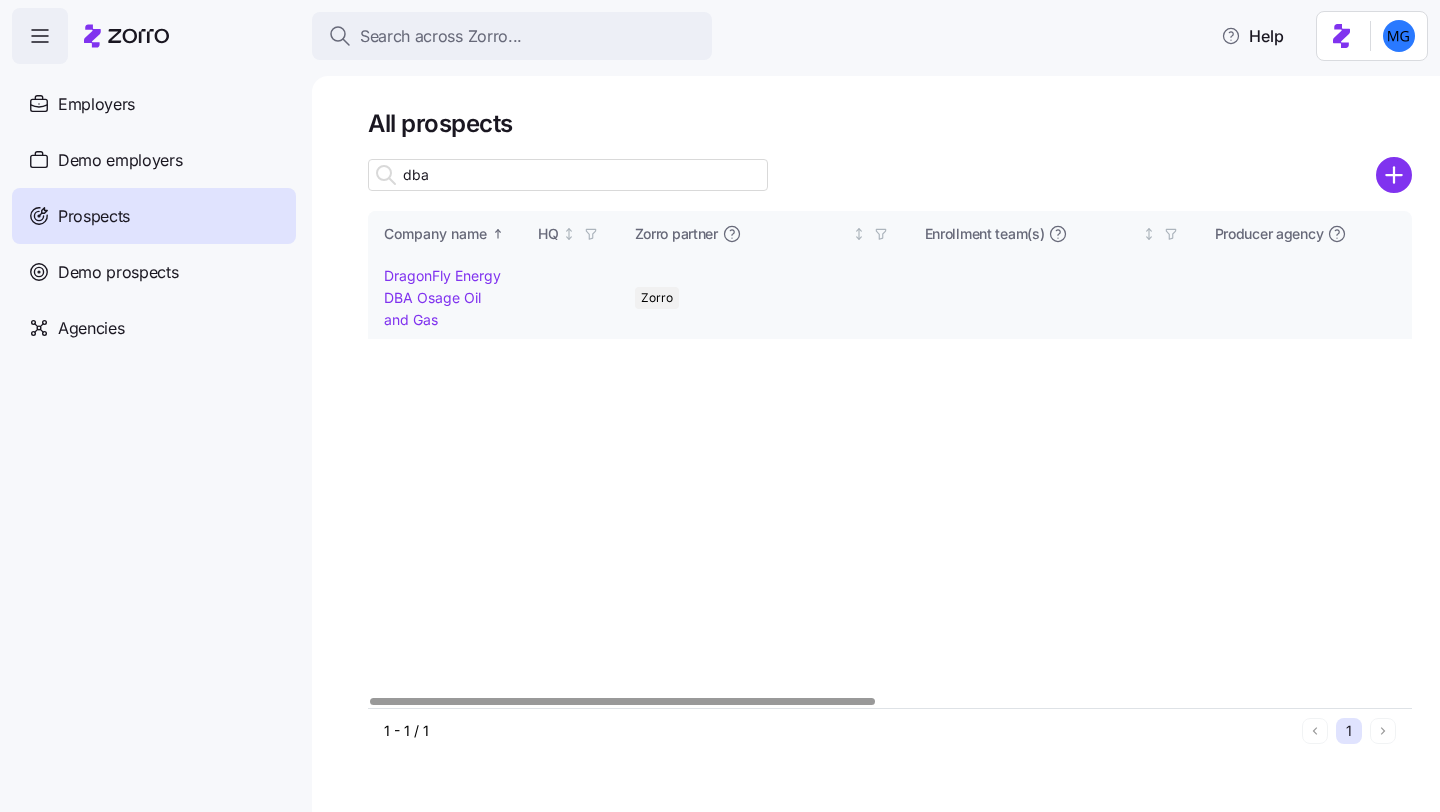 type on "dba" 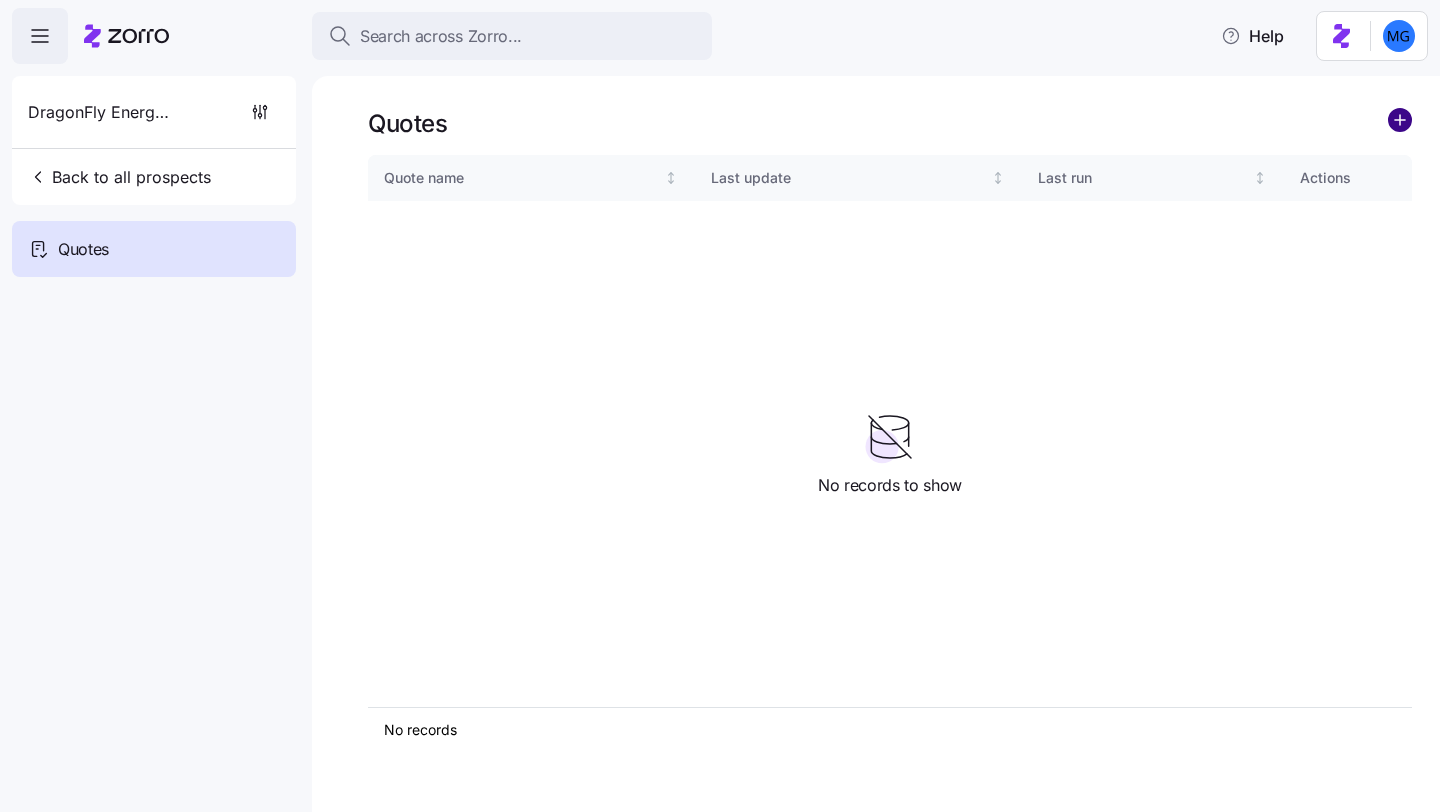 click 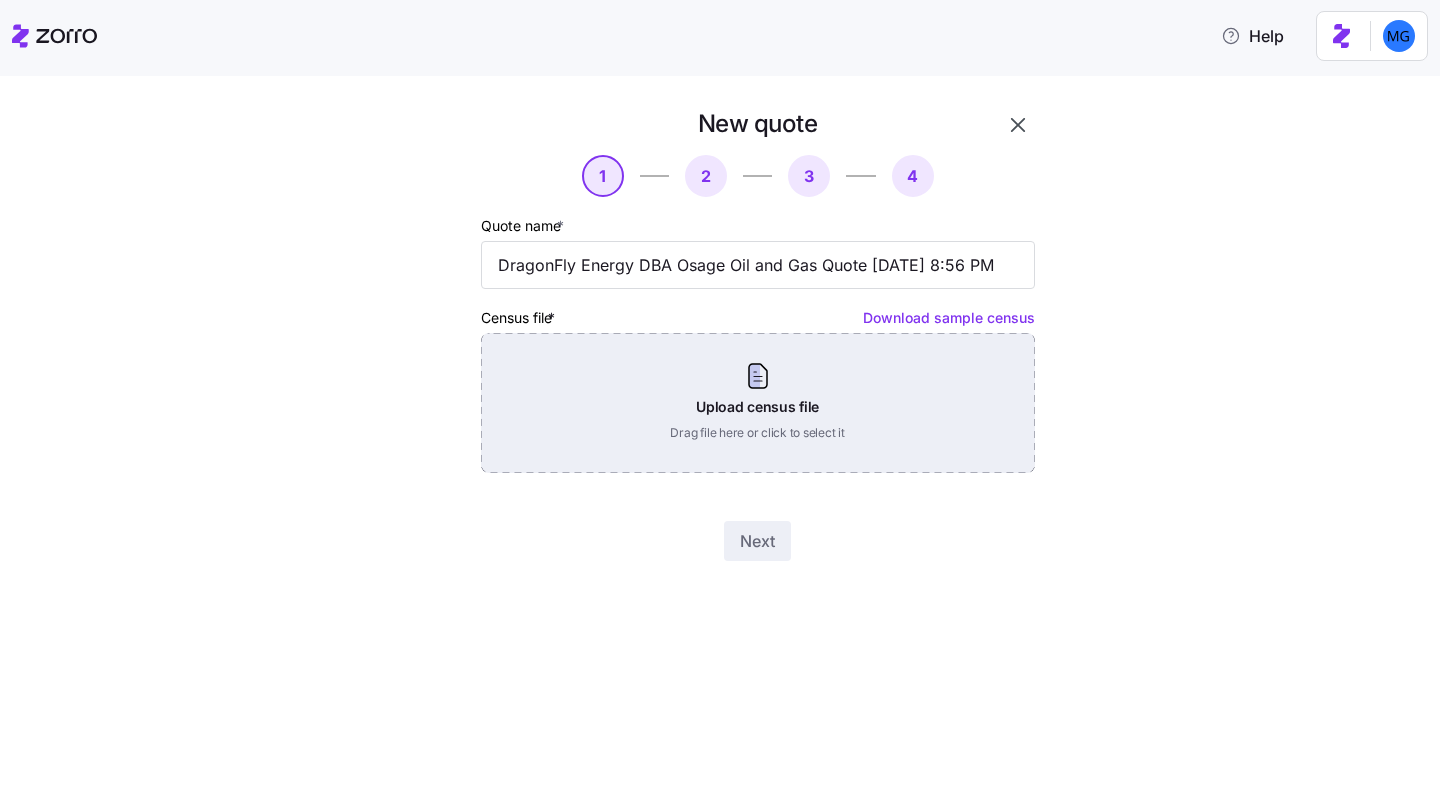 click on "Upload census file Drag file here or click to select it" at bounding box center [758, 403] 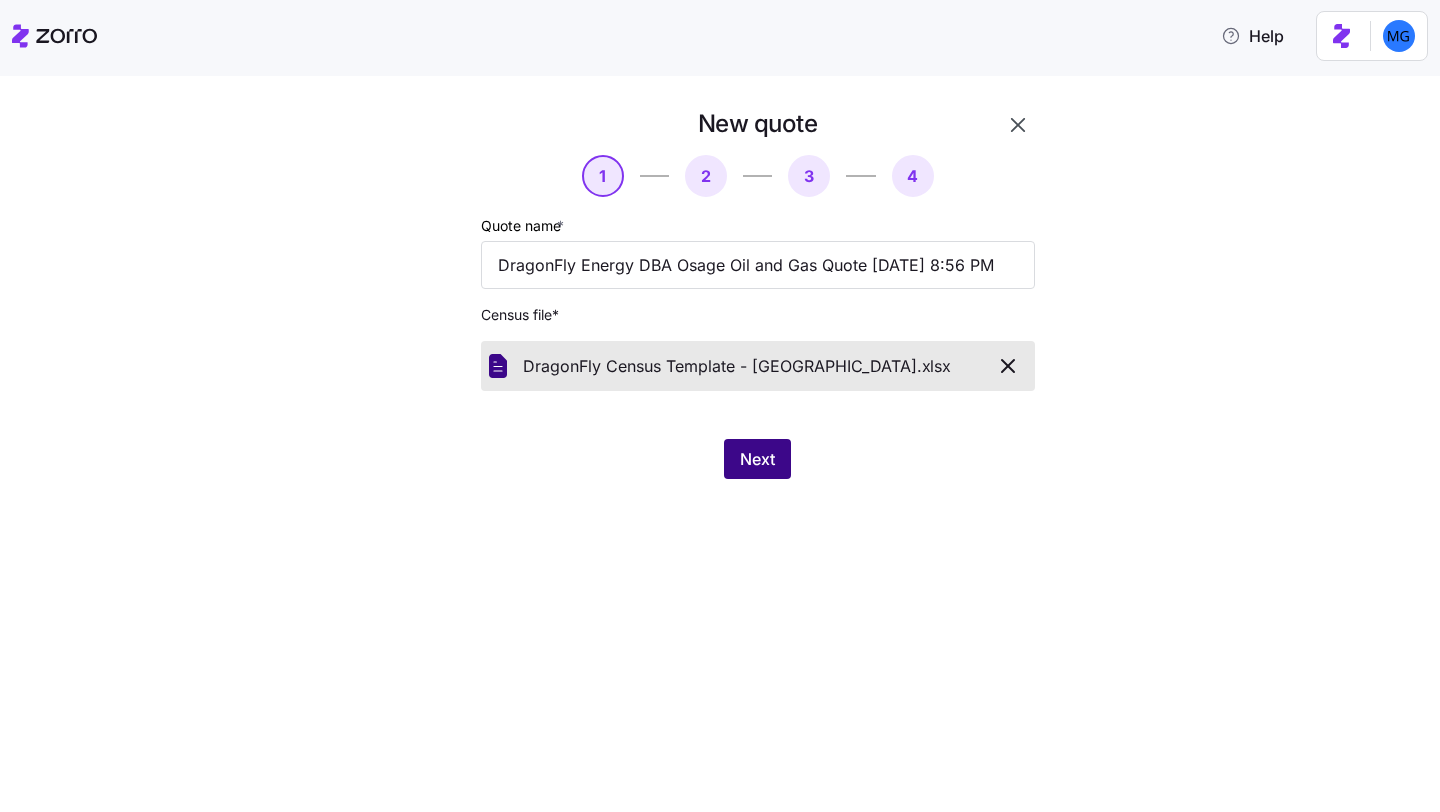 click on "Next" at bounding box center [757, 459] 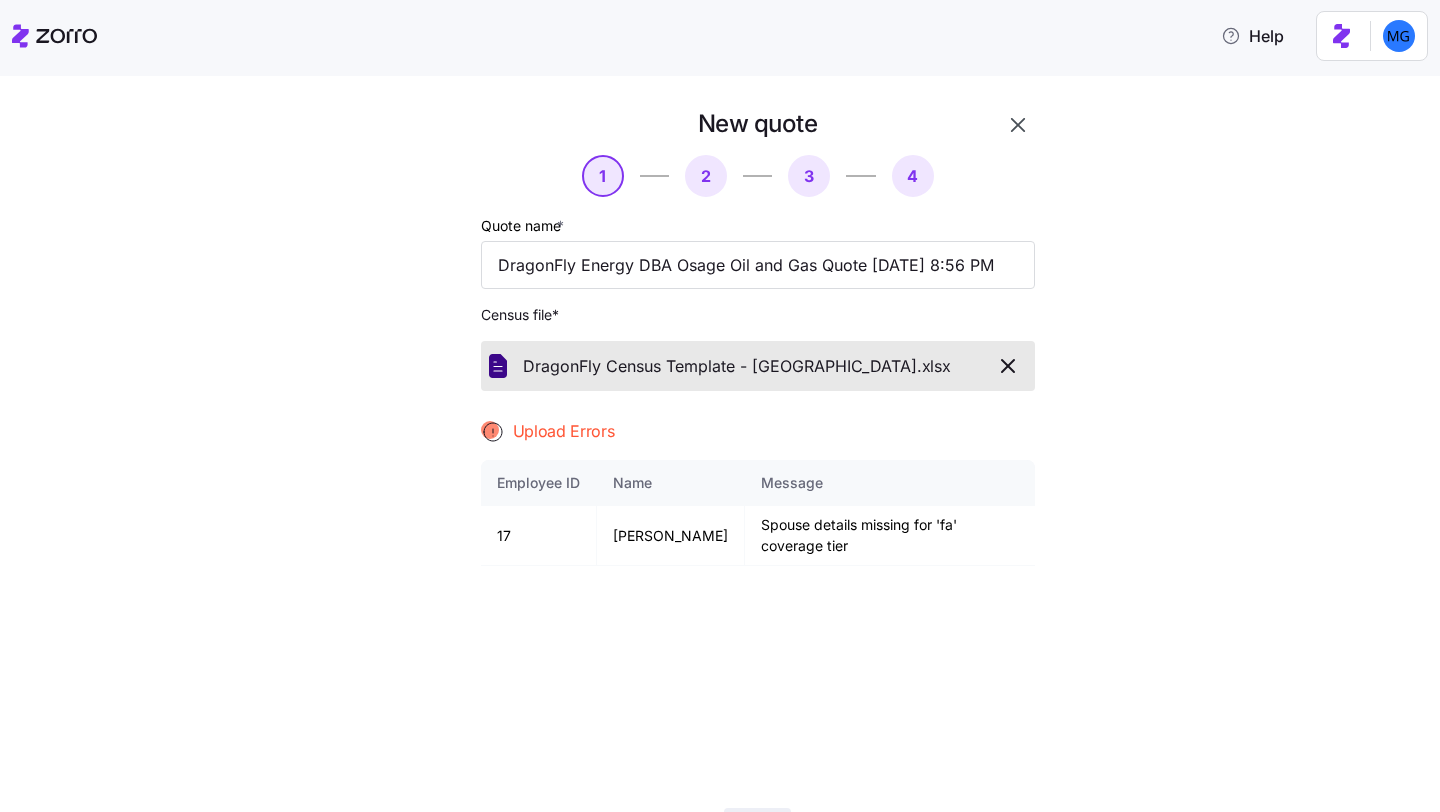 click 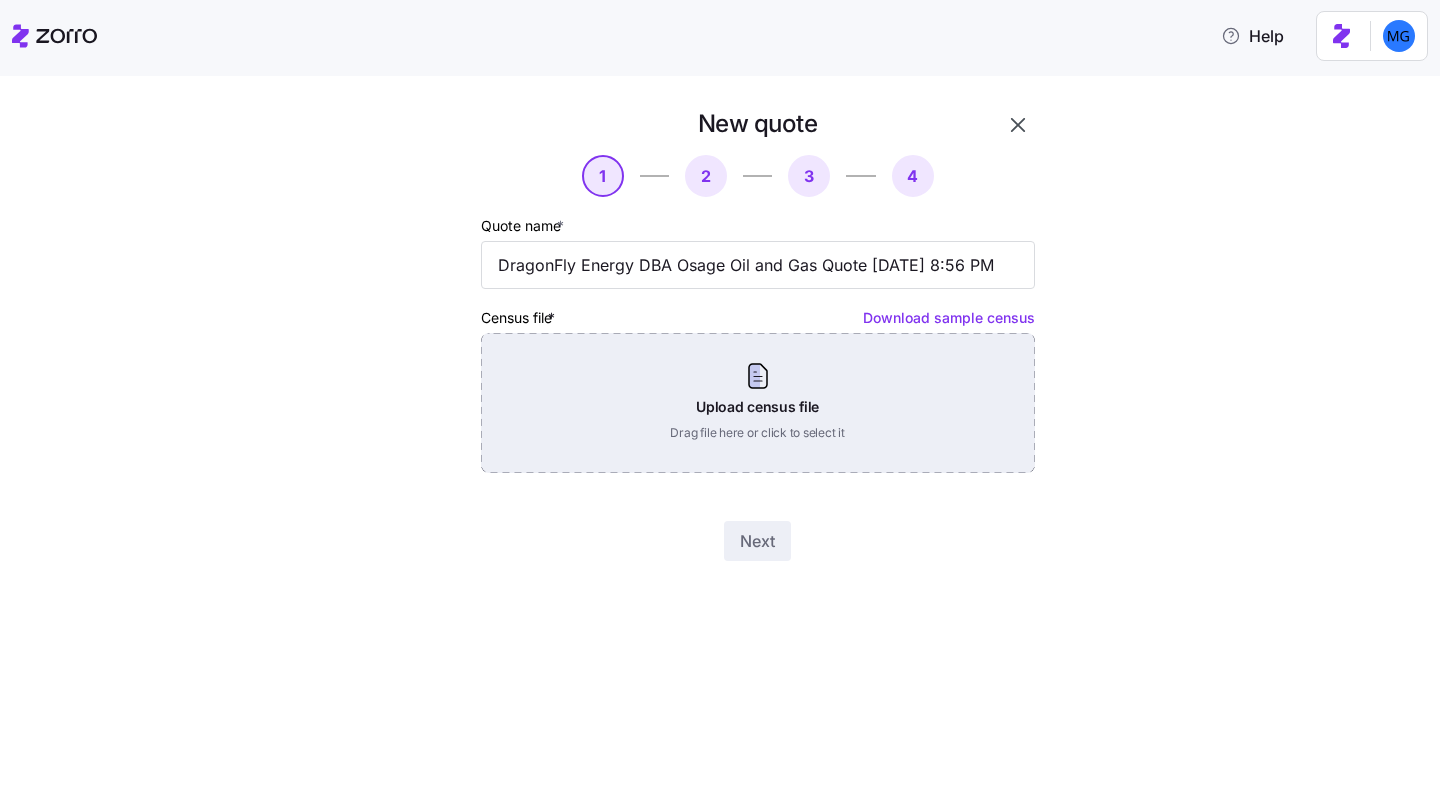 click on "Upload census file Drag file here or click to select it" at bounding box center (758, 403) 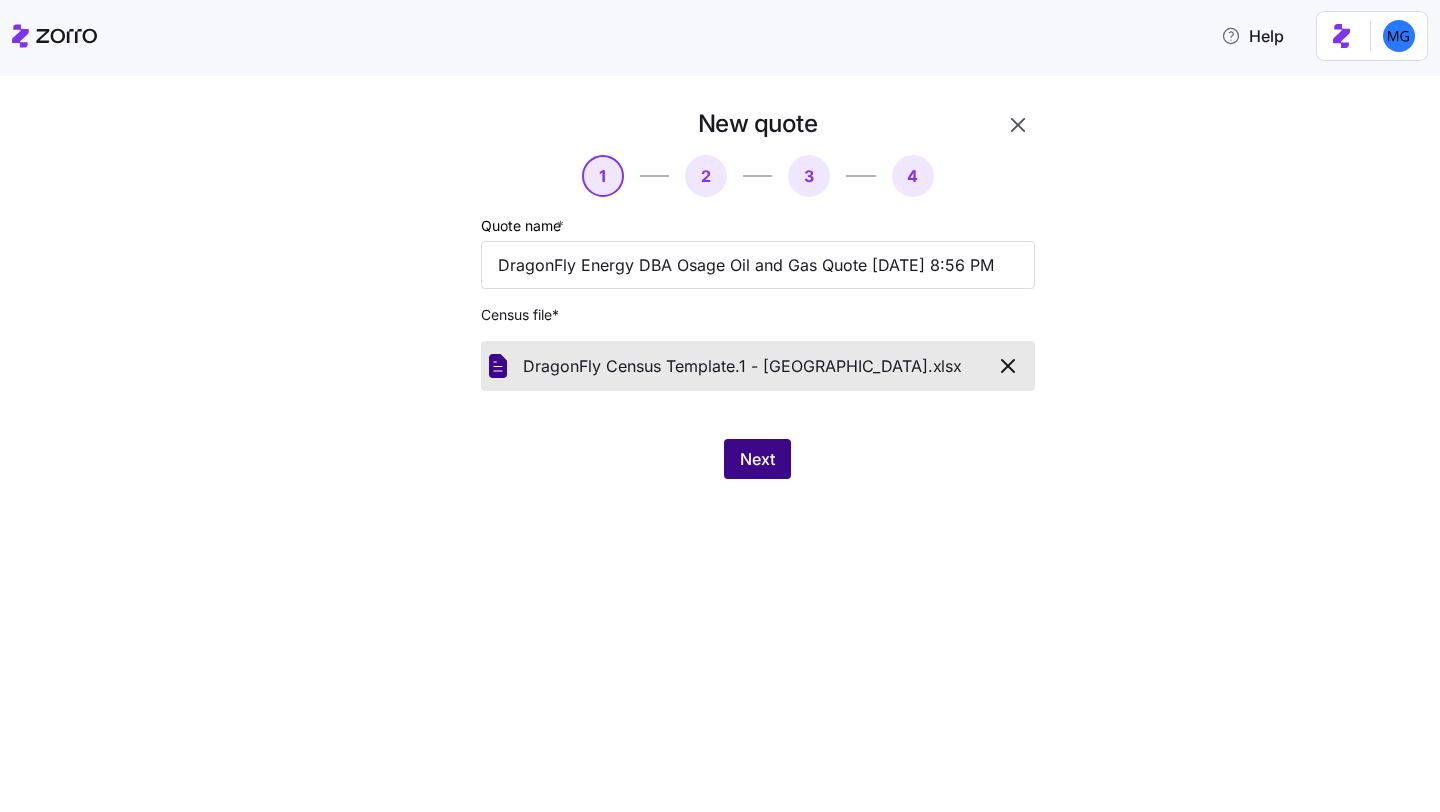click on "Next" at bounding box center [757, 459] 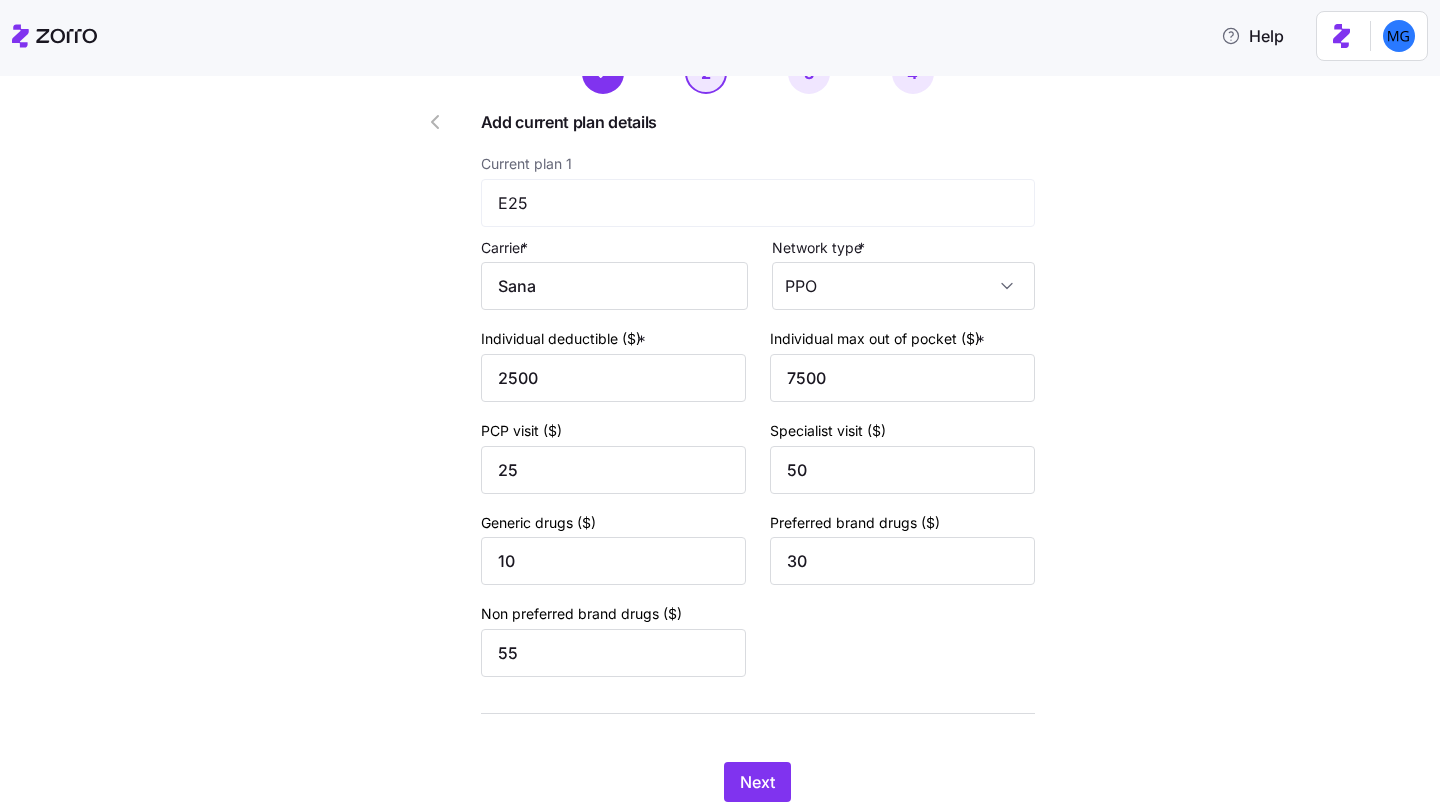 scroll, scrollTop: 168, scrollLeft: 0, axis: vertical 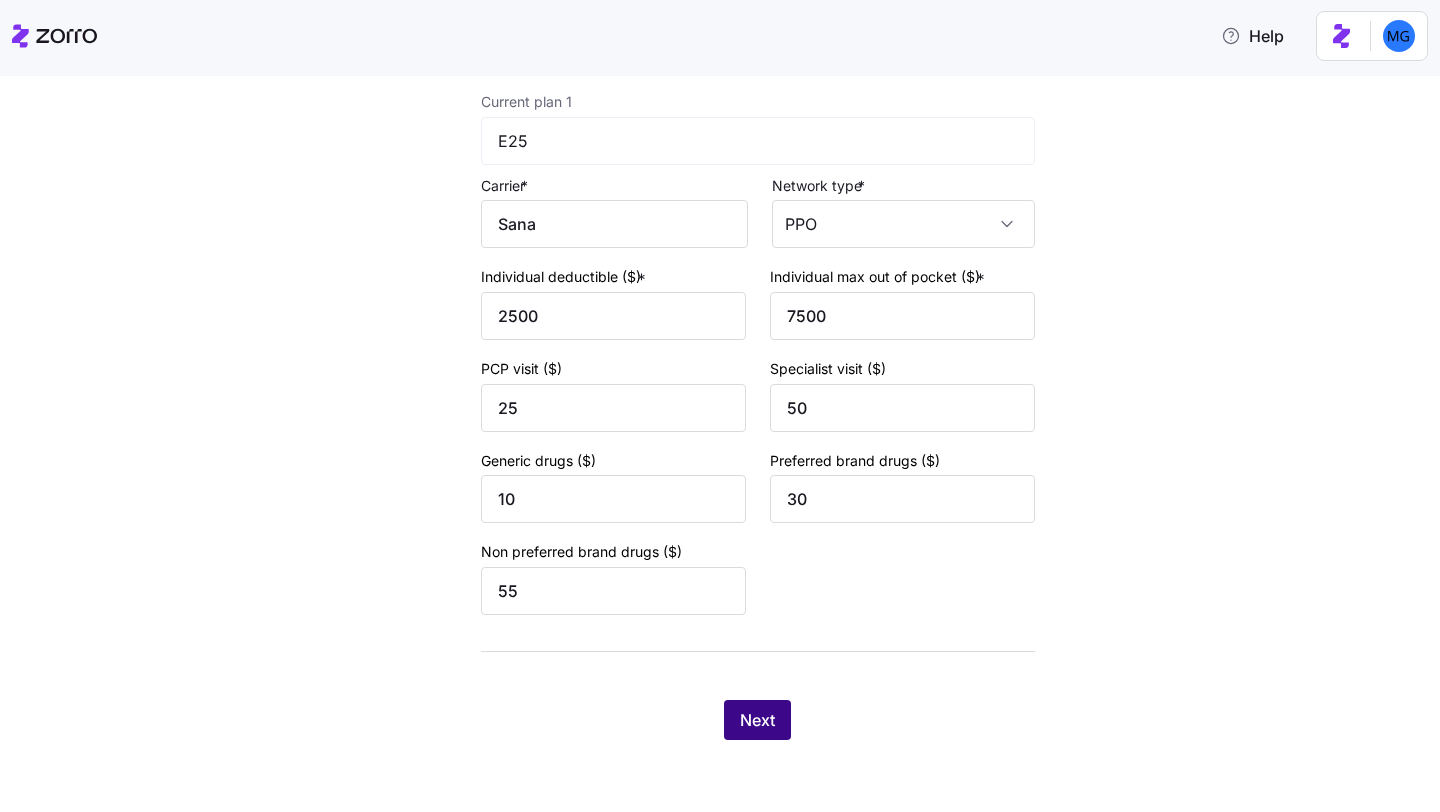click on "Next" at bounding box center [757, 720] 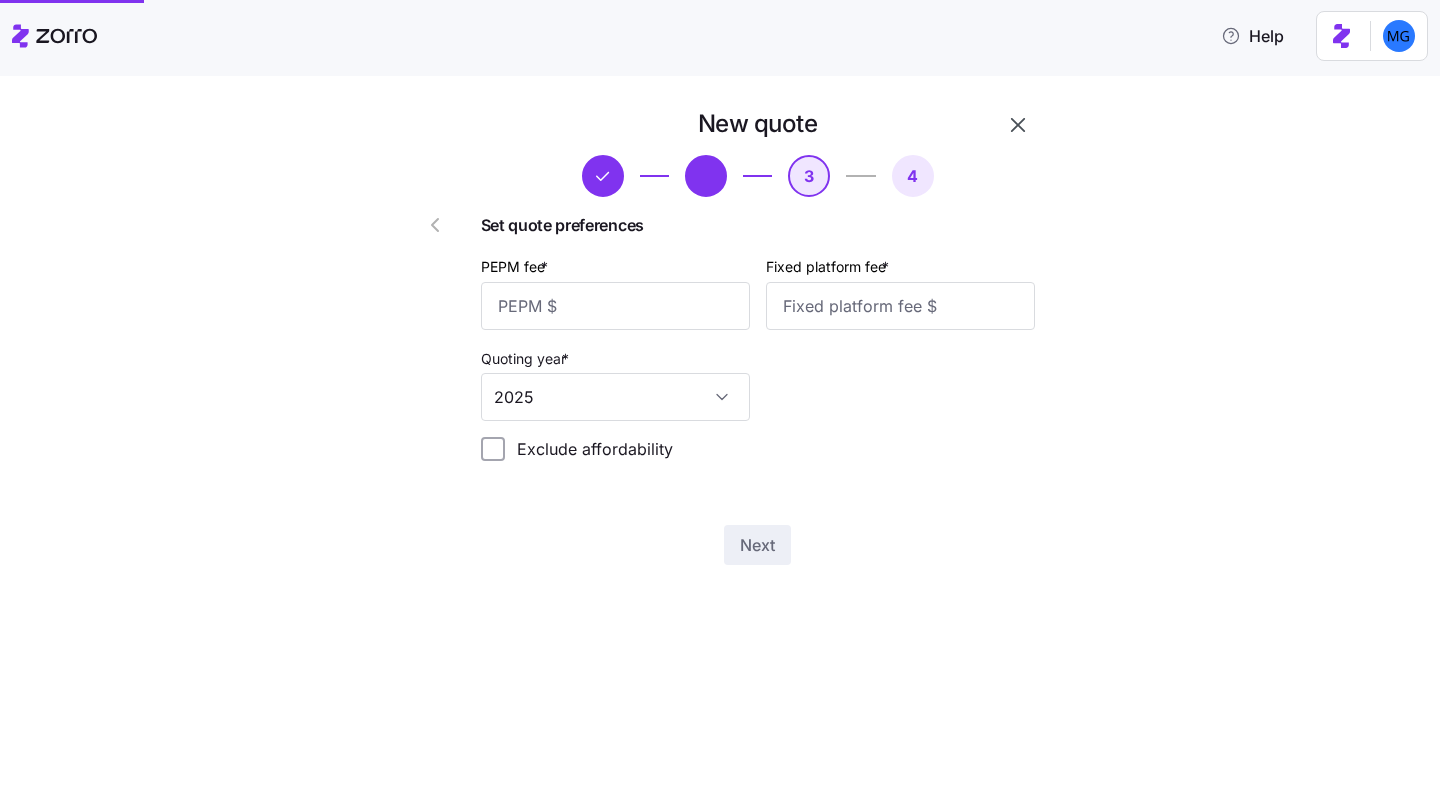 scroll, scrollTop: 0, scrollLeft: 0, axis: both 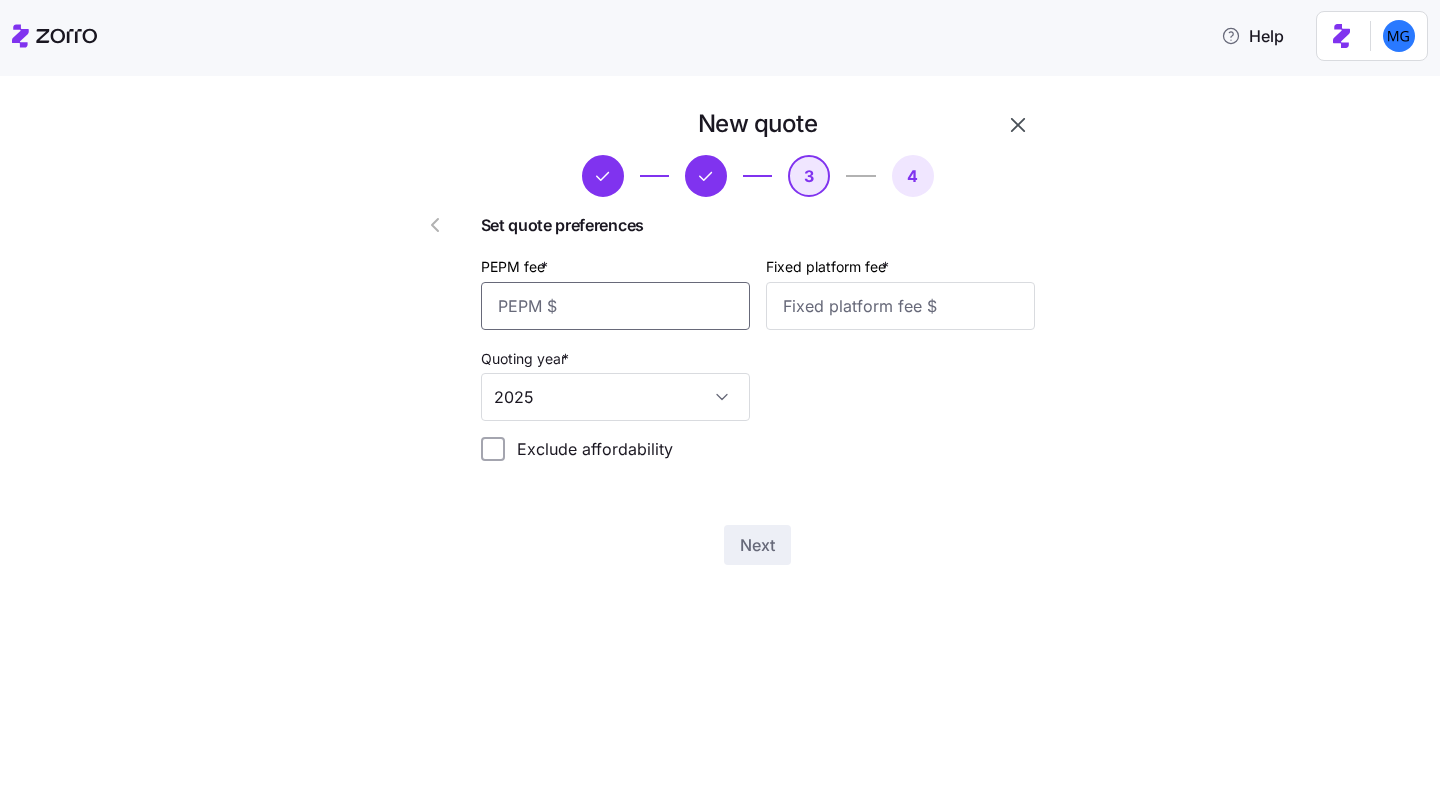 click on "PEPM fee  *" at bounding box center [615, 306] 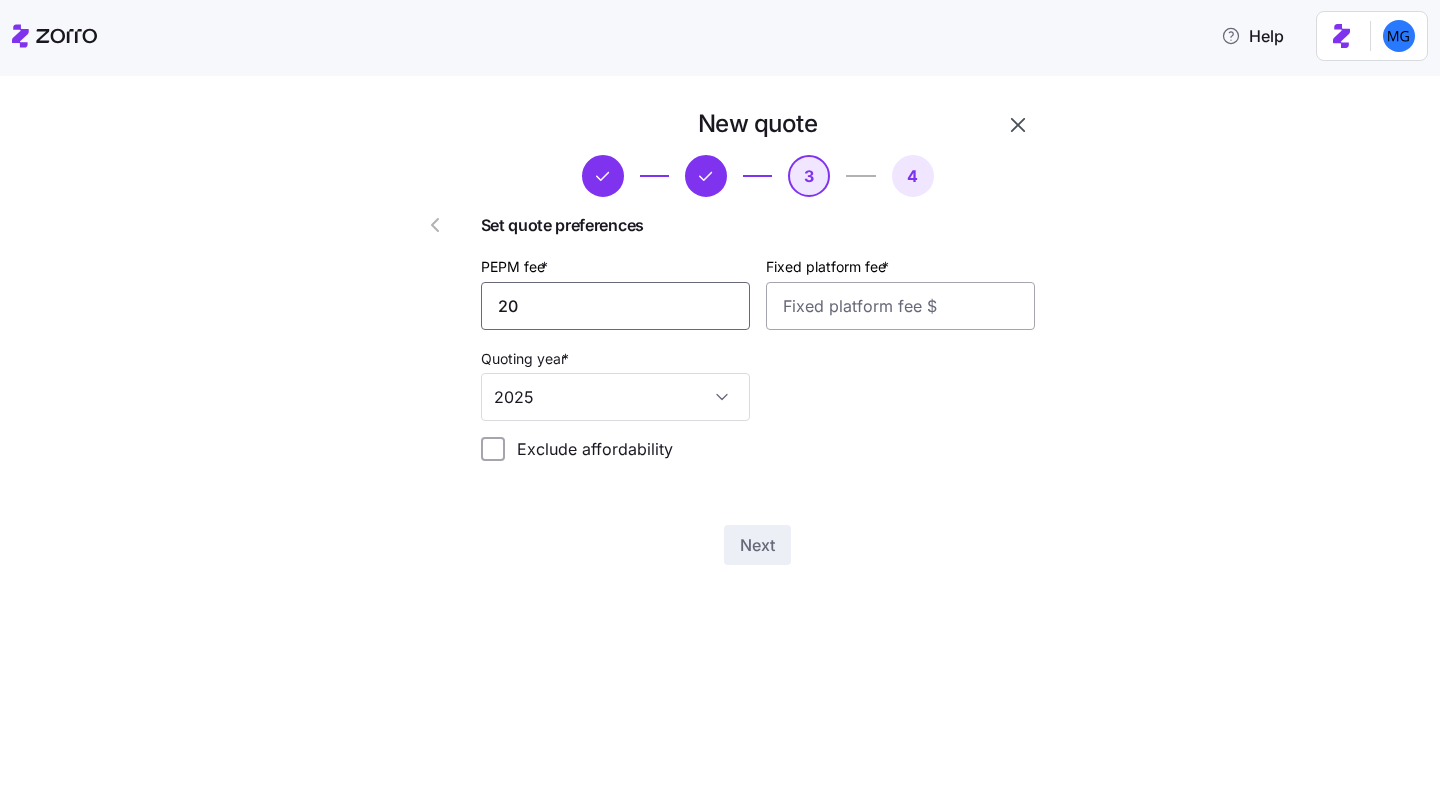 type on "20" 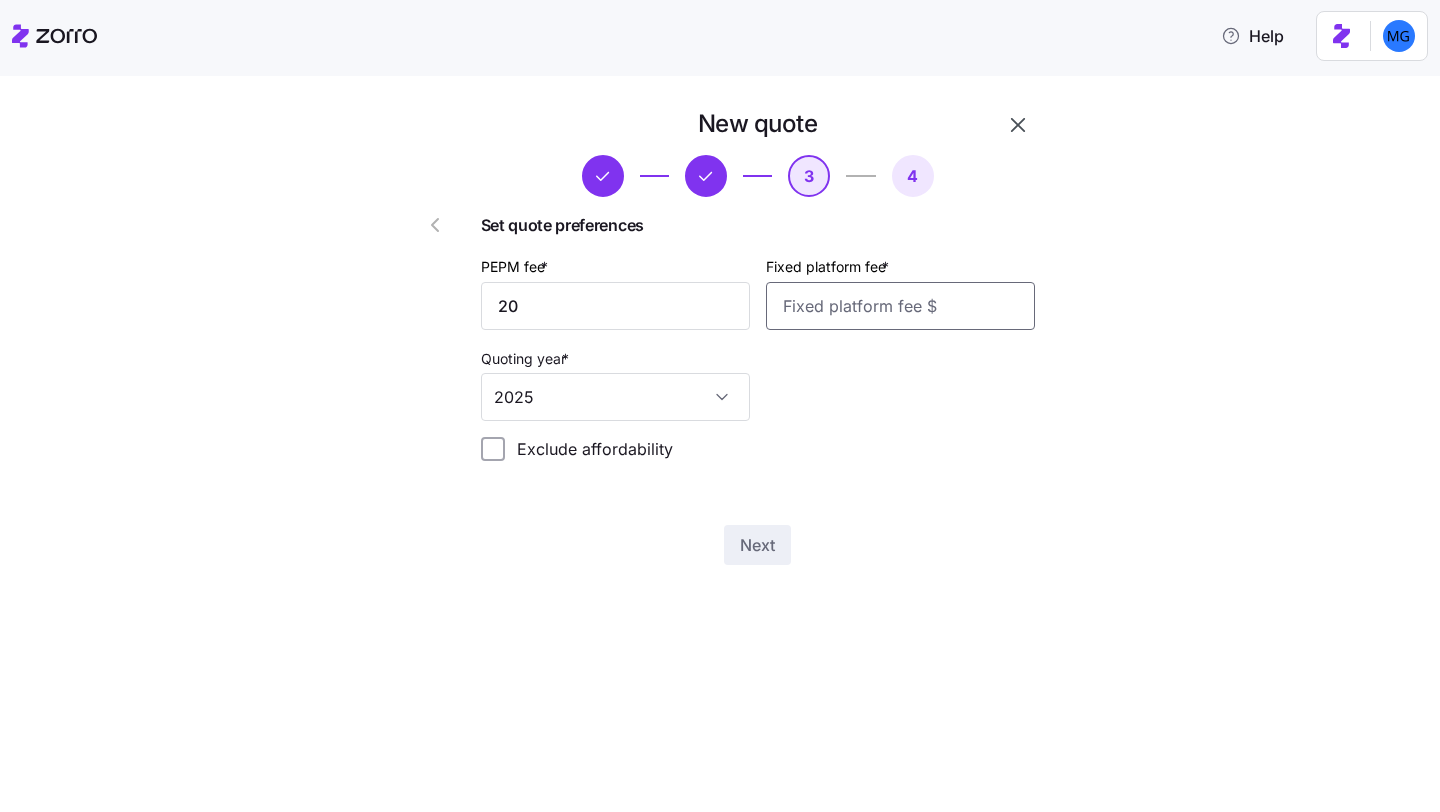click on "Fixed platform fee  *" at bounding box center (900, 306) 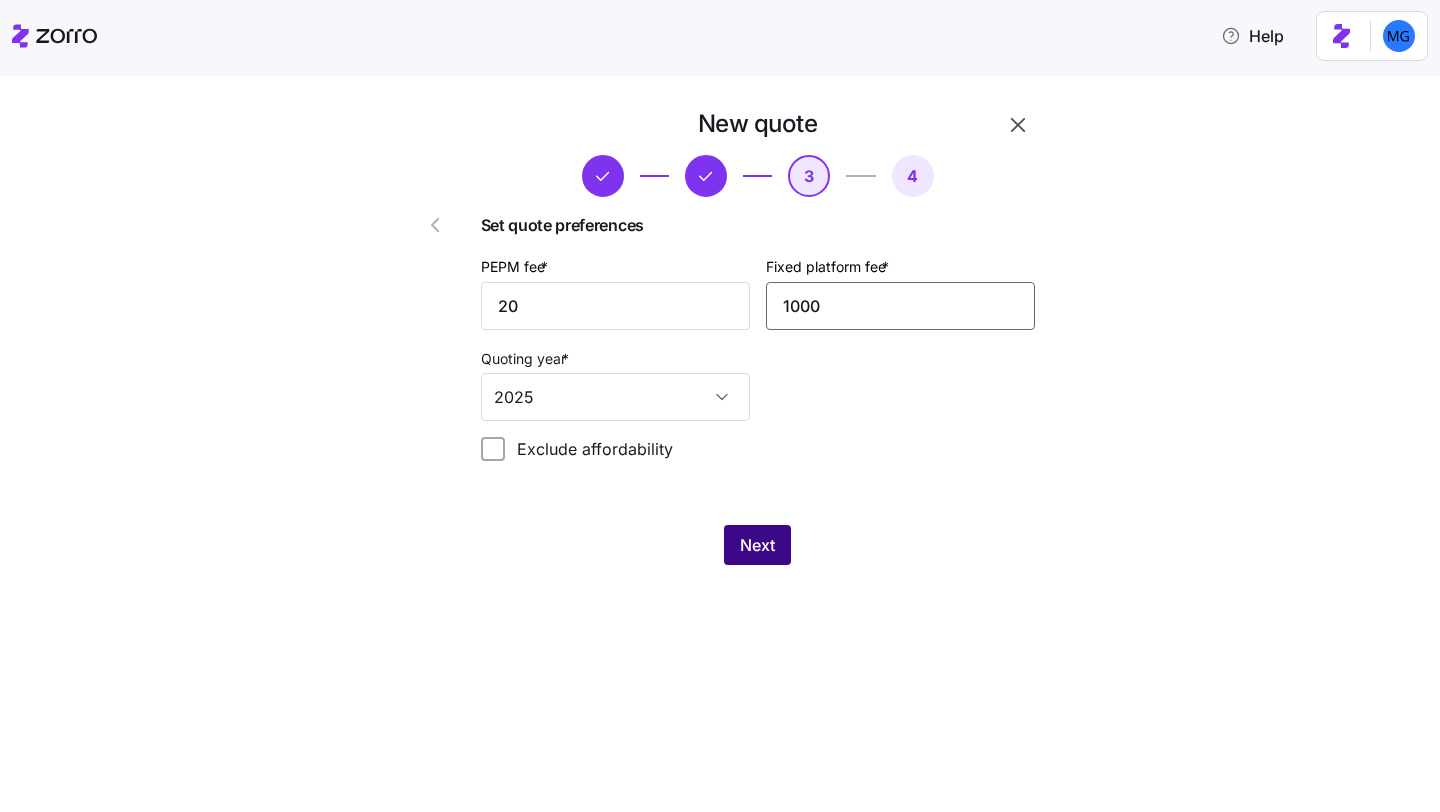 type on "1000" 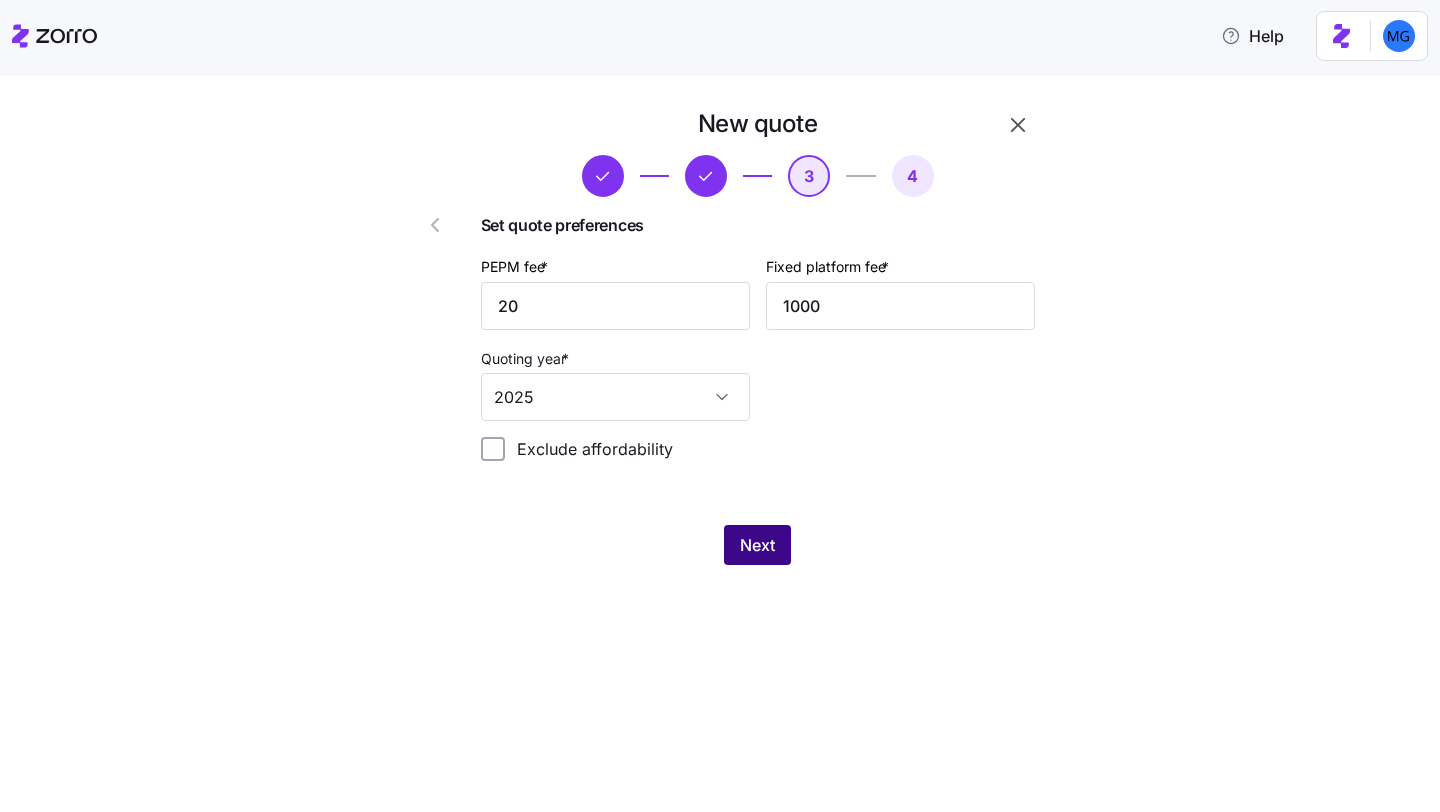 click on "Next" at bounding box center [757, 545] 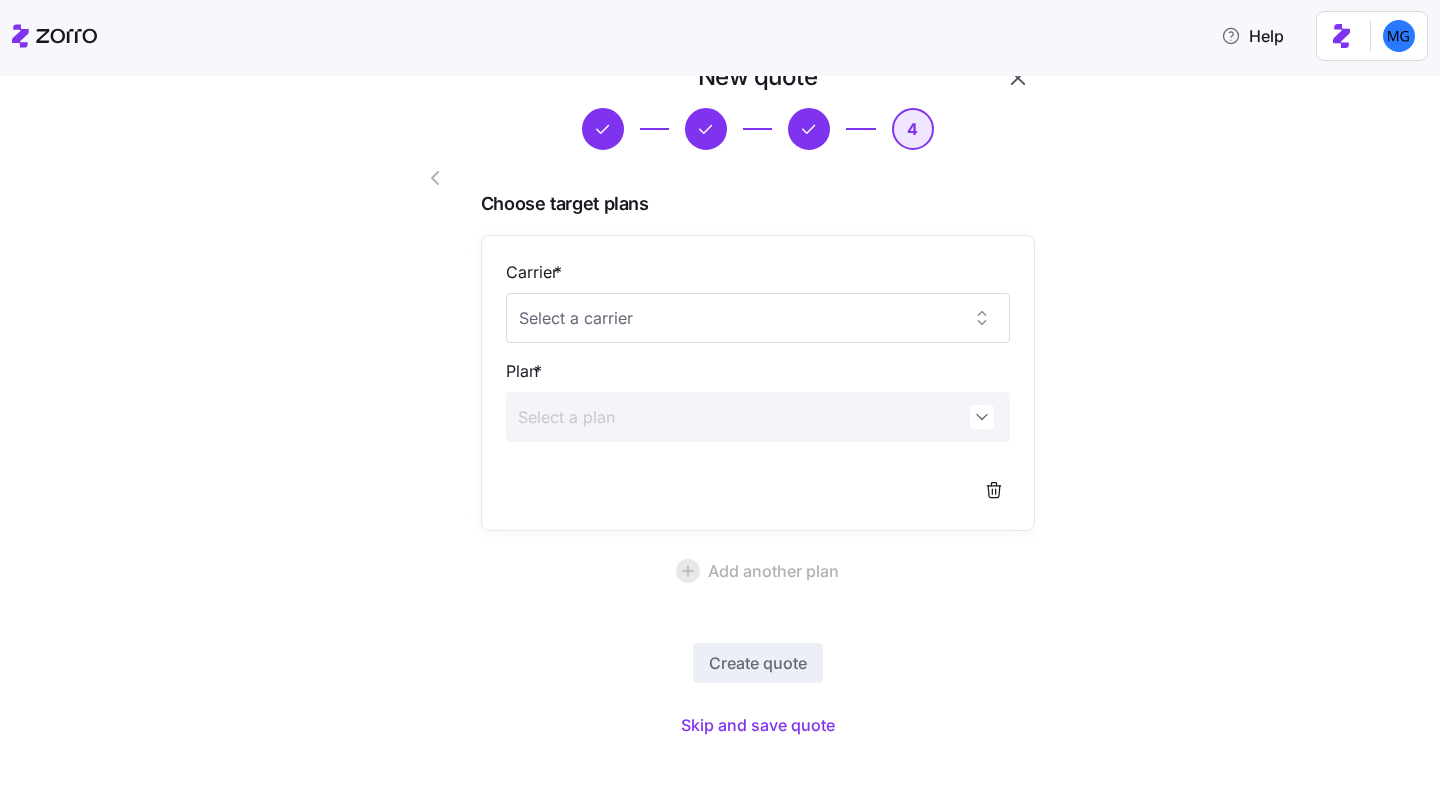 scroll, scrollTop: 49, scrollLeft: 0, axis: vertical 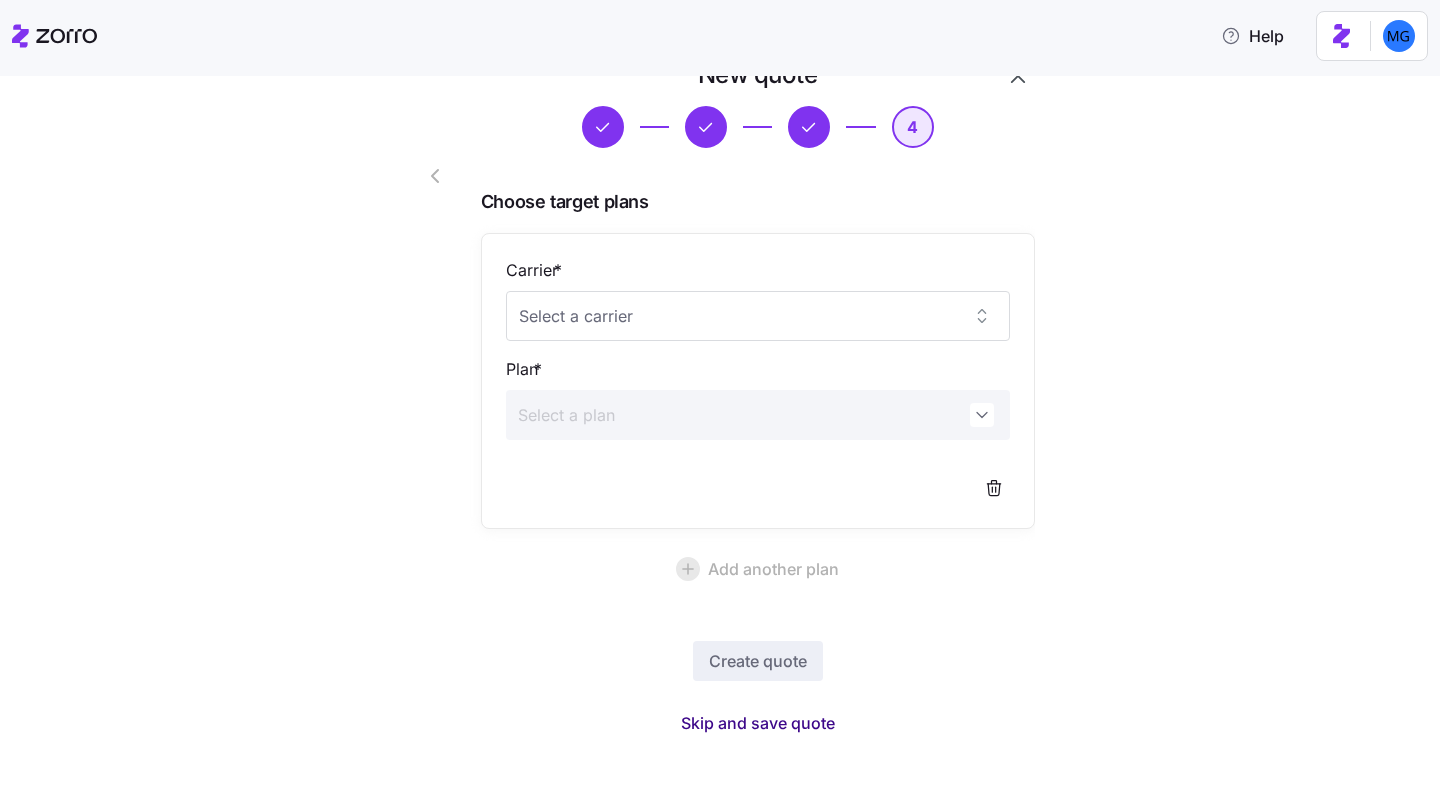 click on "Skip and save quote" at bounding box center [758, 723] 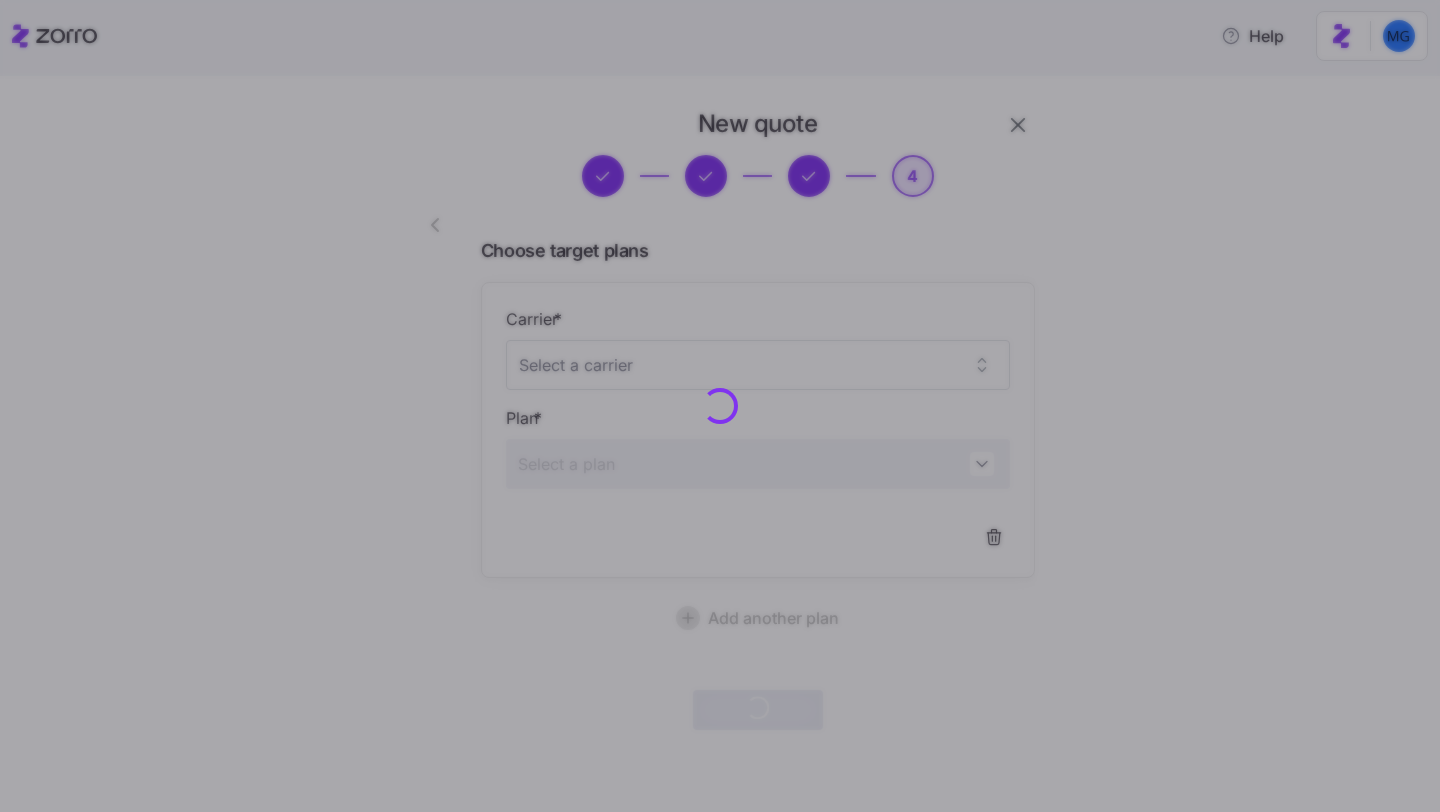 scroll, scrollTop: 0, scrollLeft: 0, axis: both 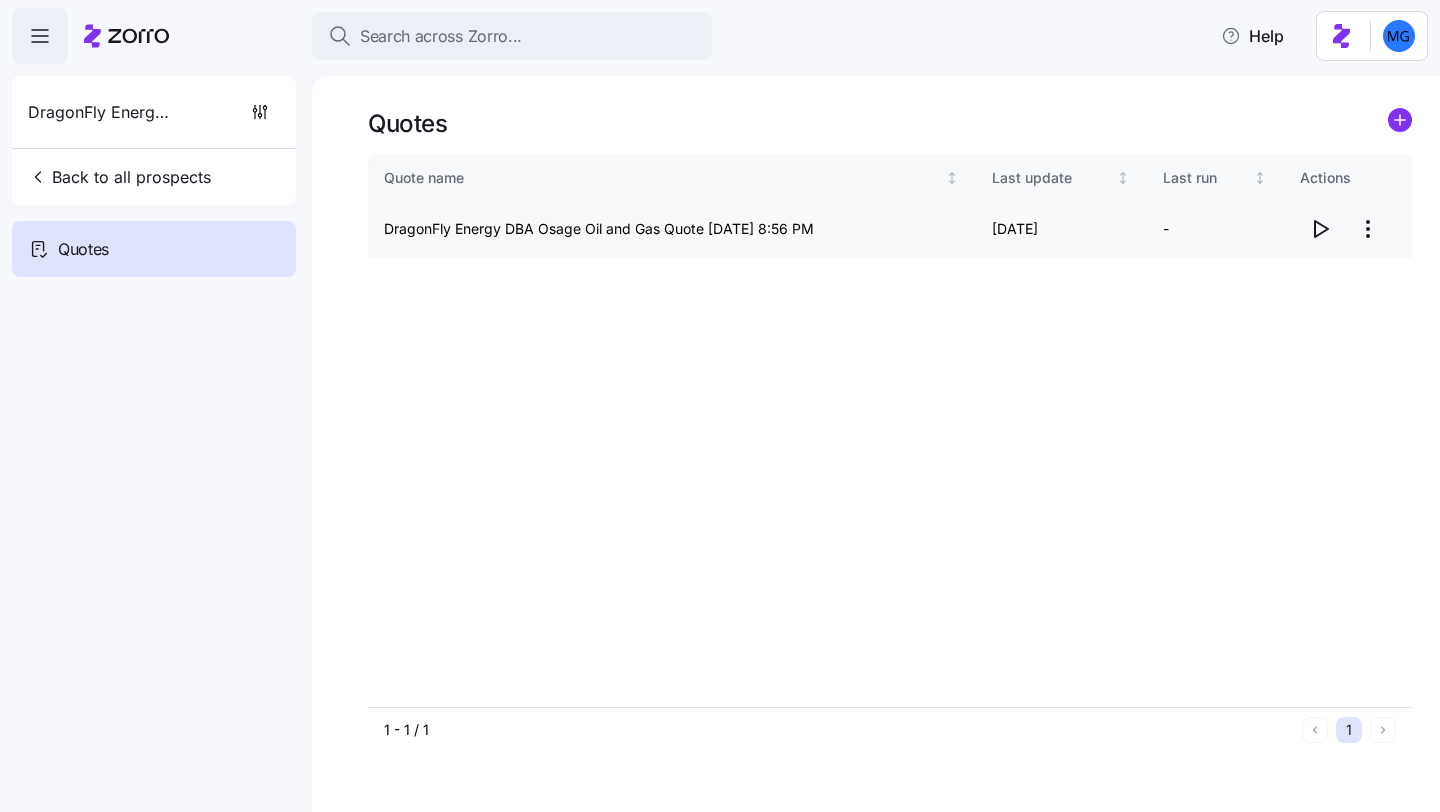 click 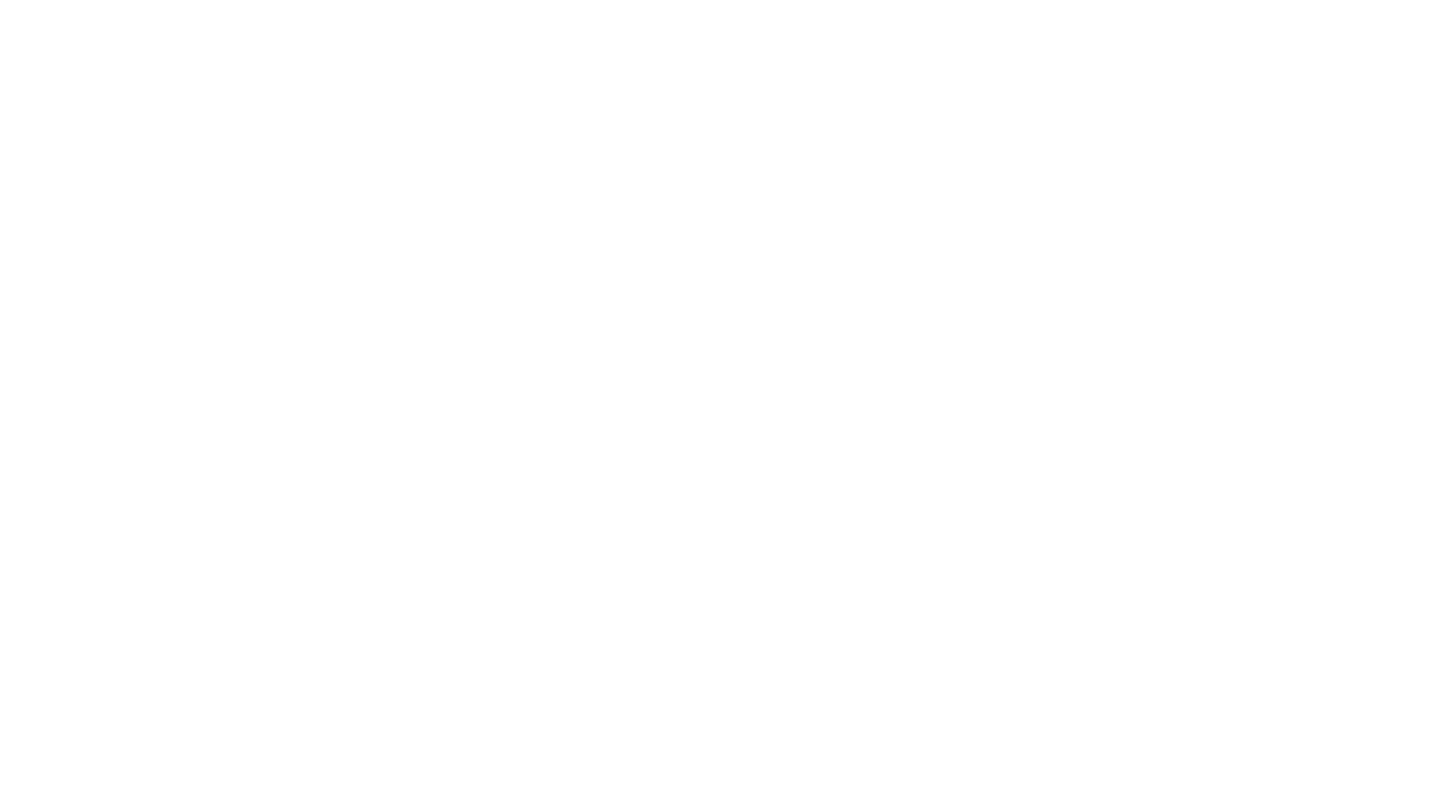 scroll, scrollTop: 0, scrollLeft: 0, axis: both 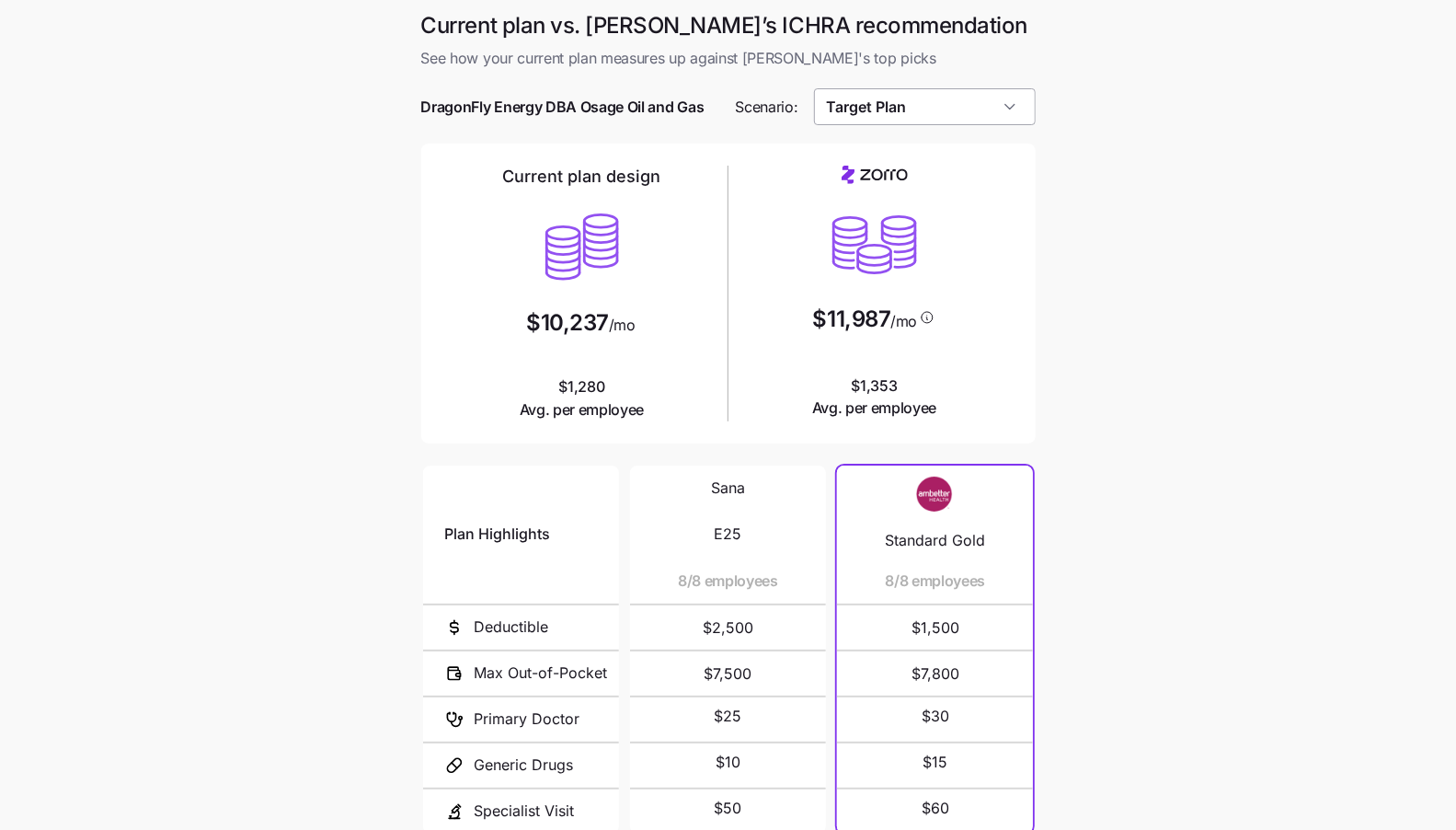 click on "Target Plan" at bounding box center [924, 107] 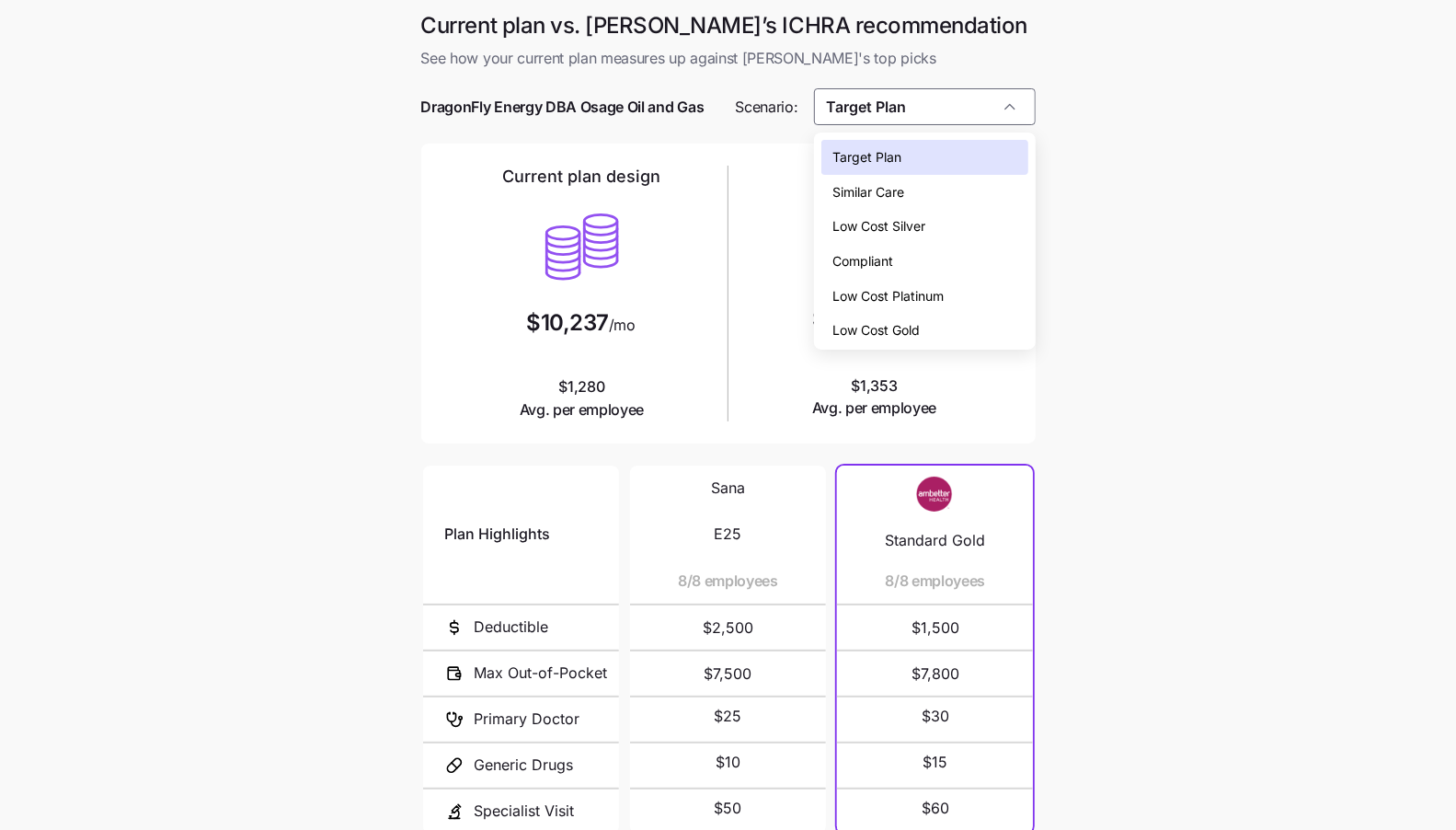 click on "Low Cost Silver" at bounding box center [924, 226] 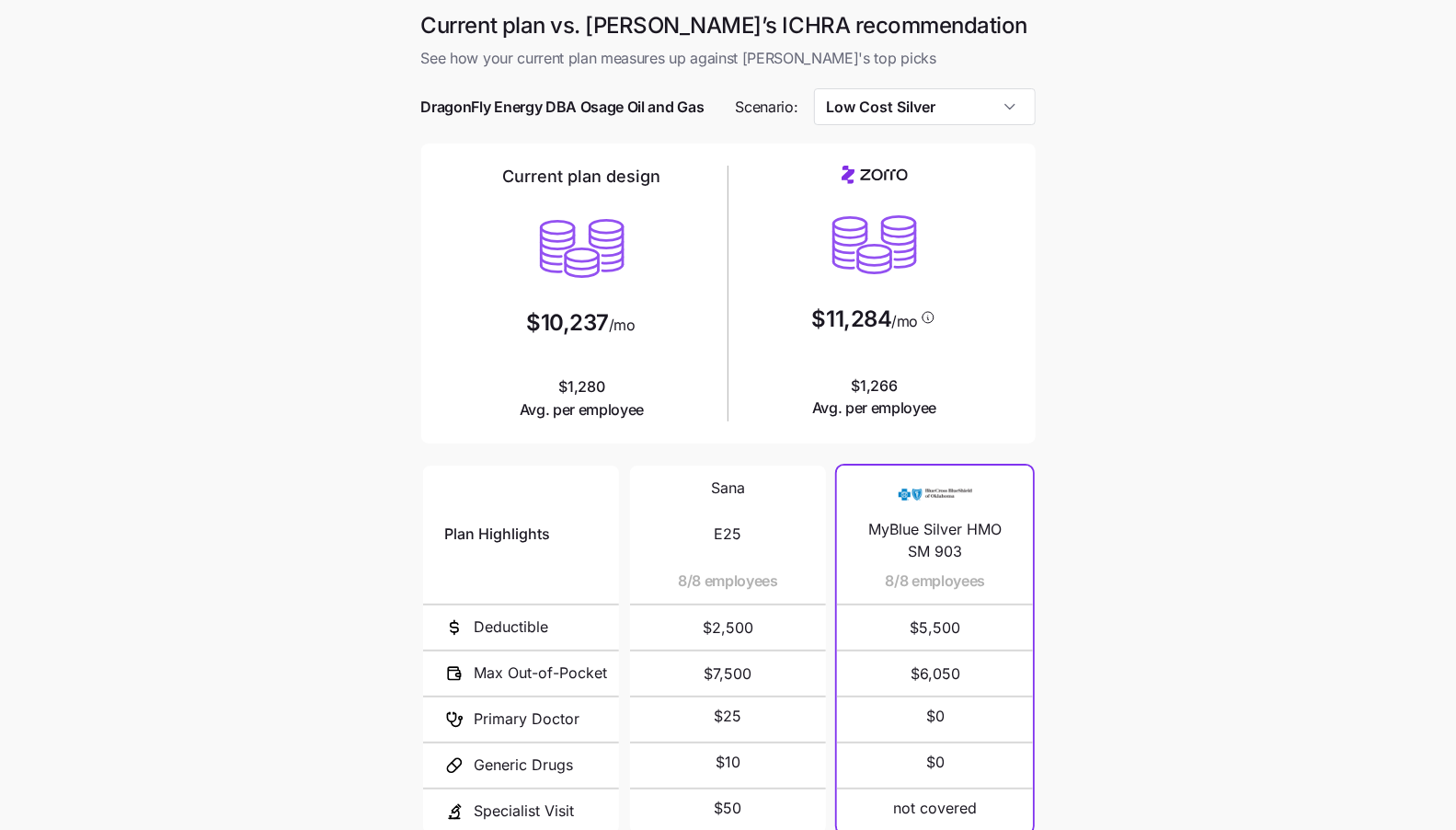 type on "Low Cost Silver" 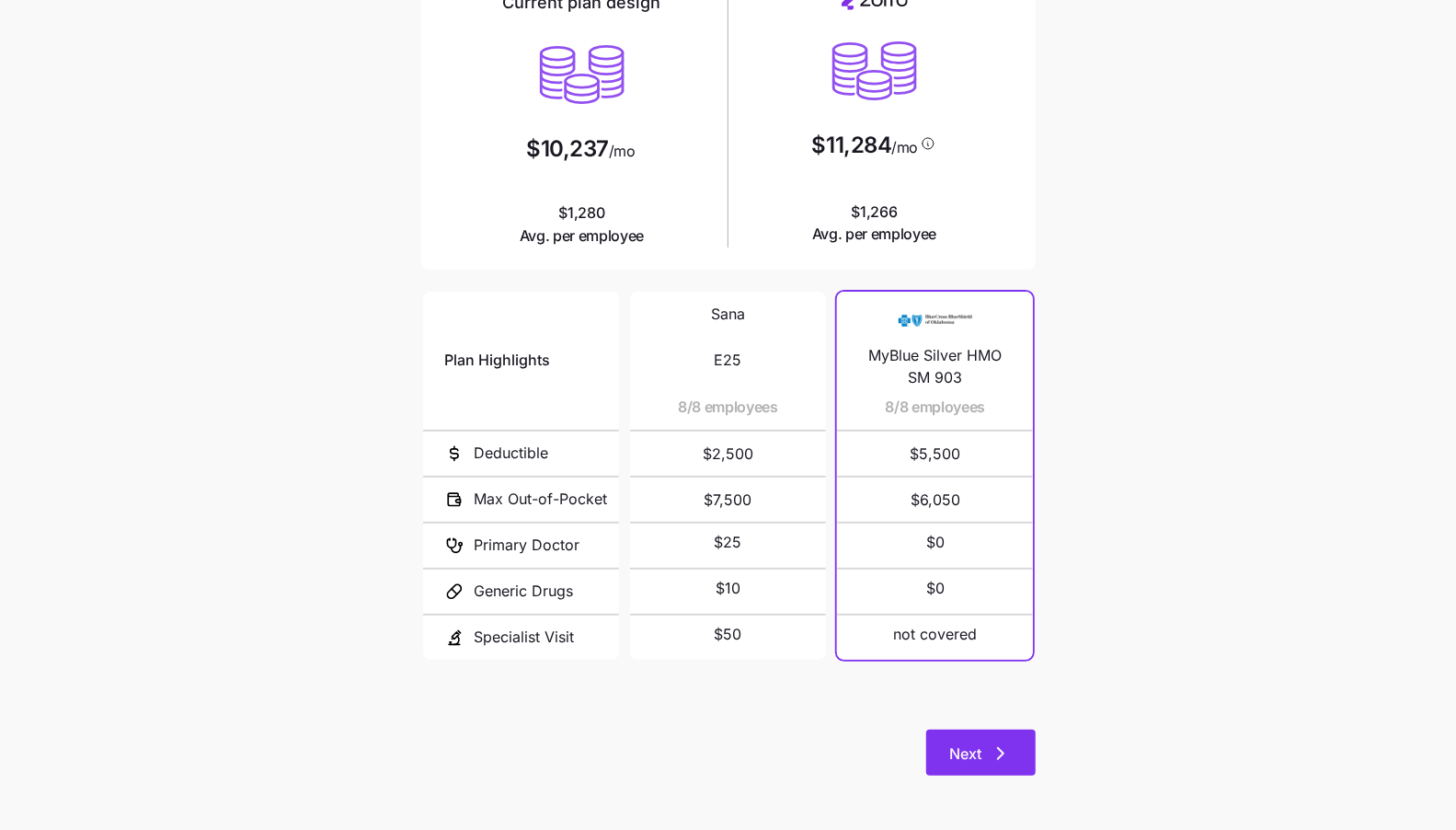 click 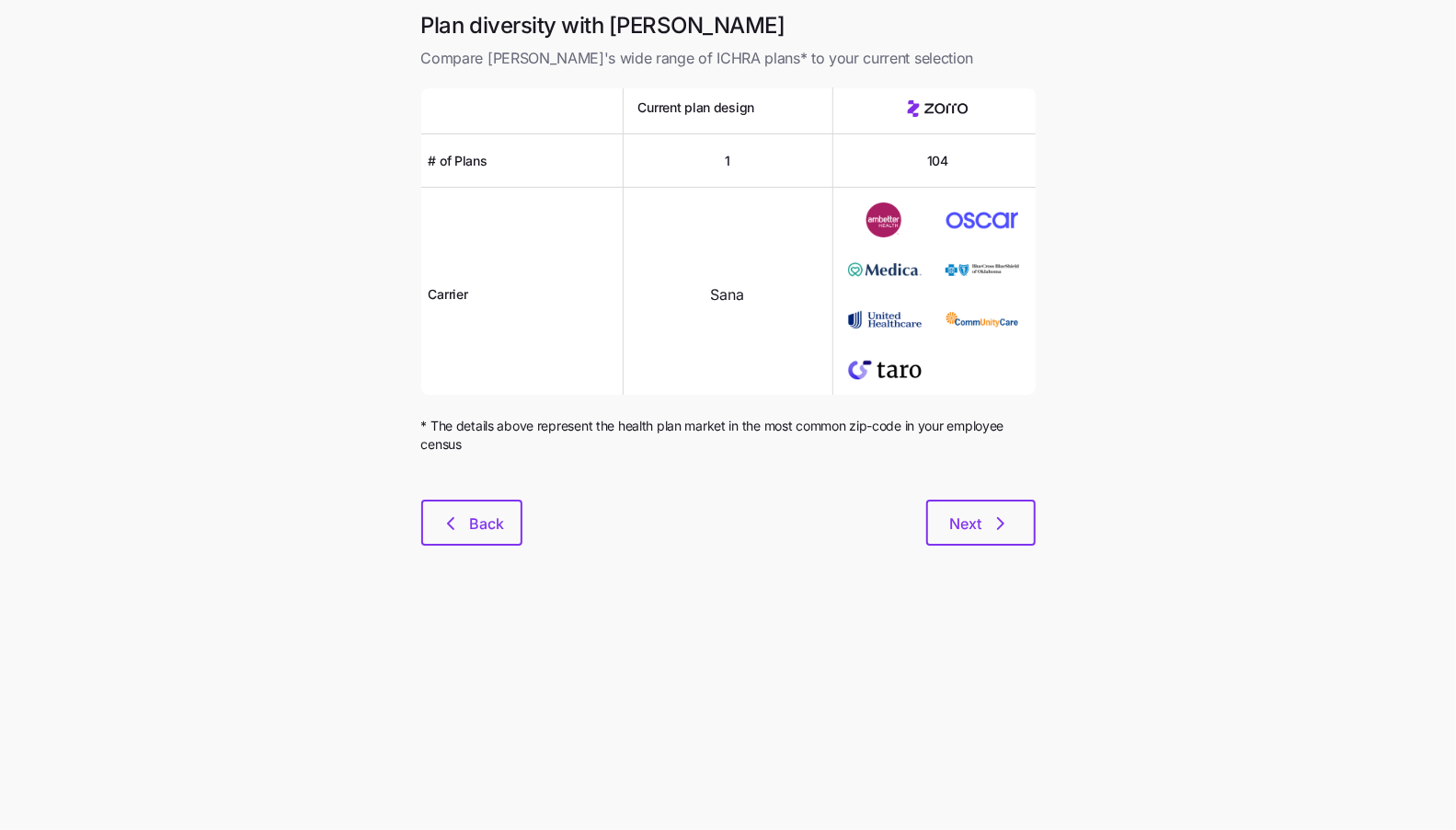 scroll, scrollTop: 0, scrollLeft: 0, axis: both 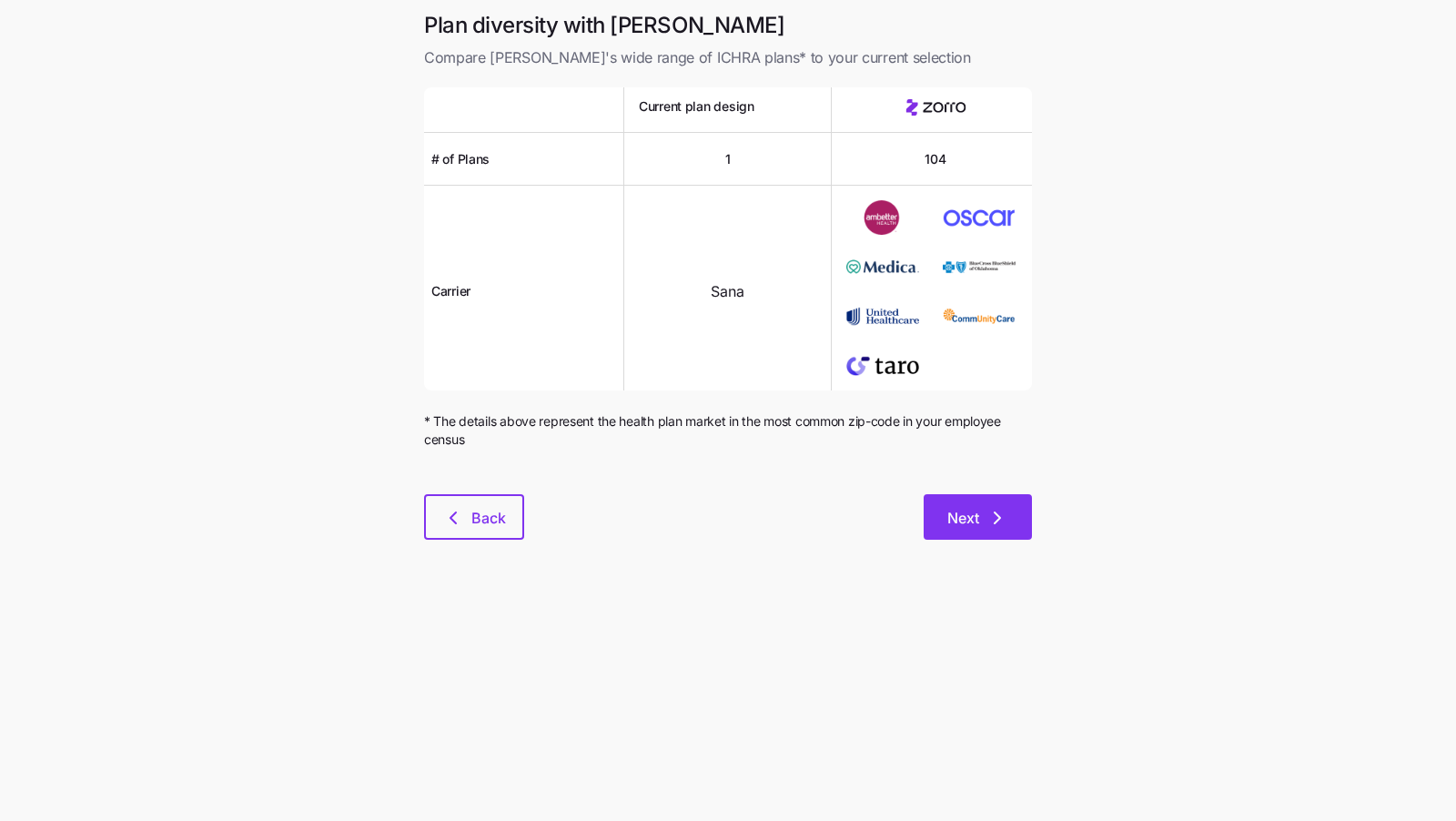 click on "Next" at bounding box center (977, 517) 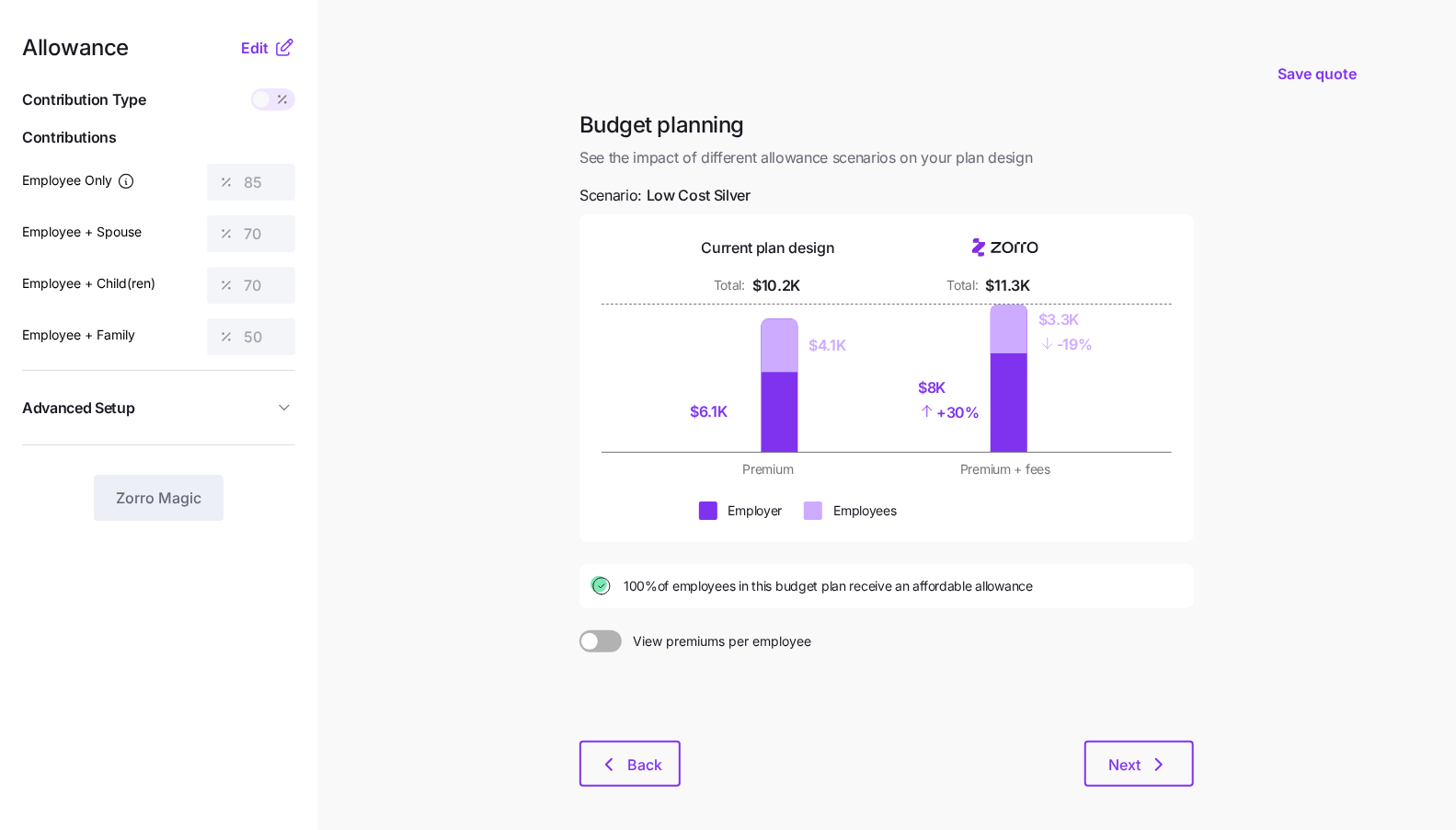 click on "Edit" at bounding box center (268, 48) 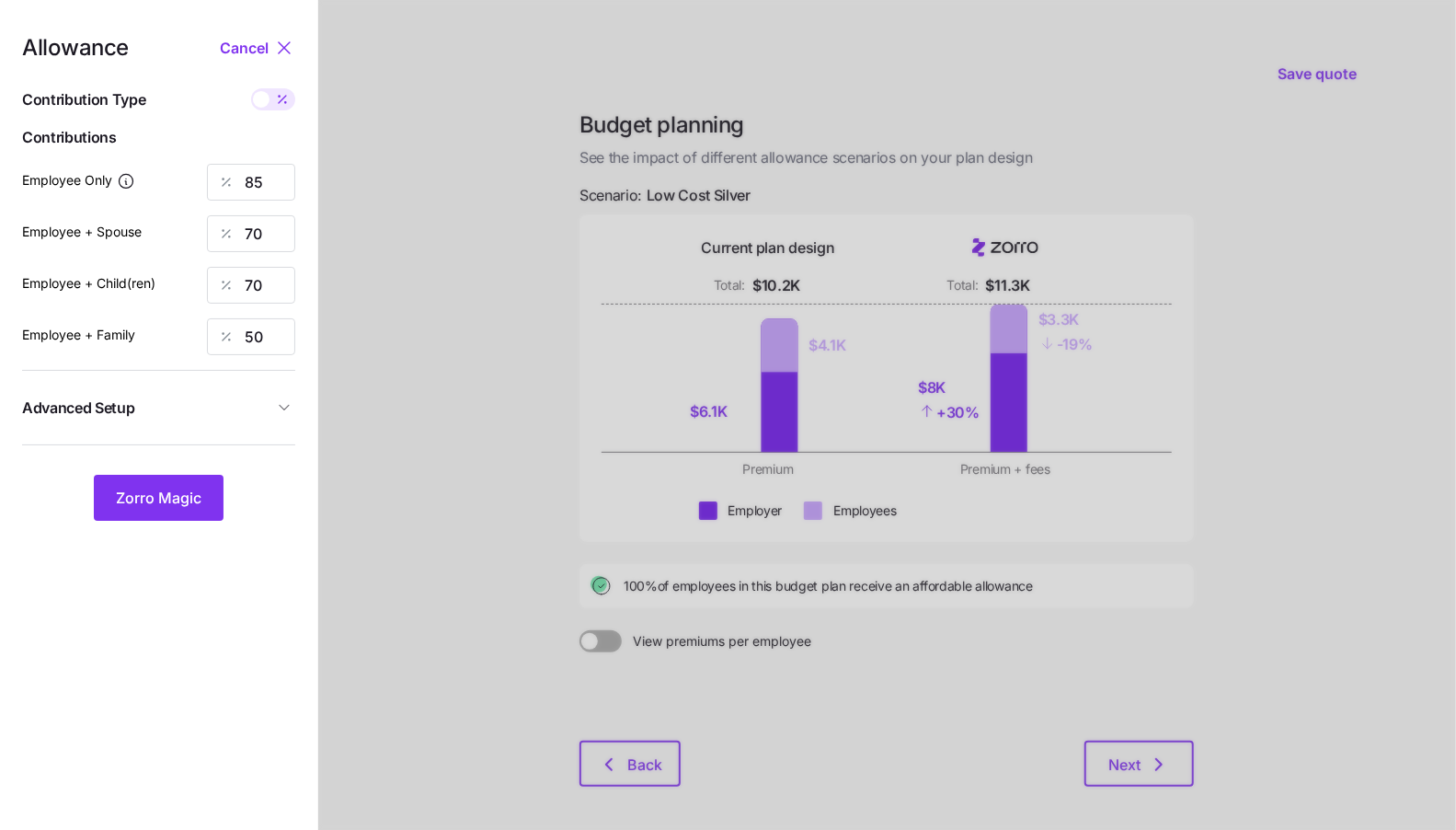 click on "Advanced Setup" at bounding box center [147, 408] 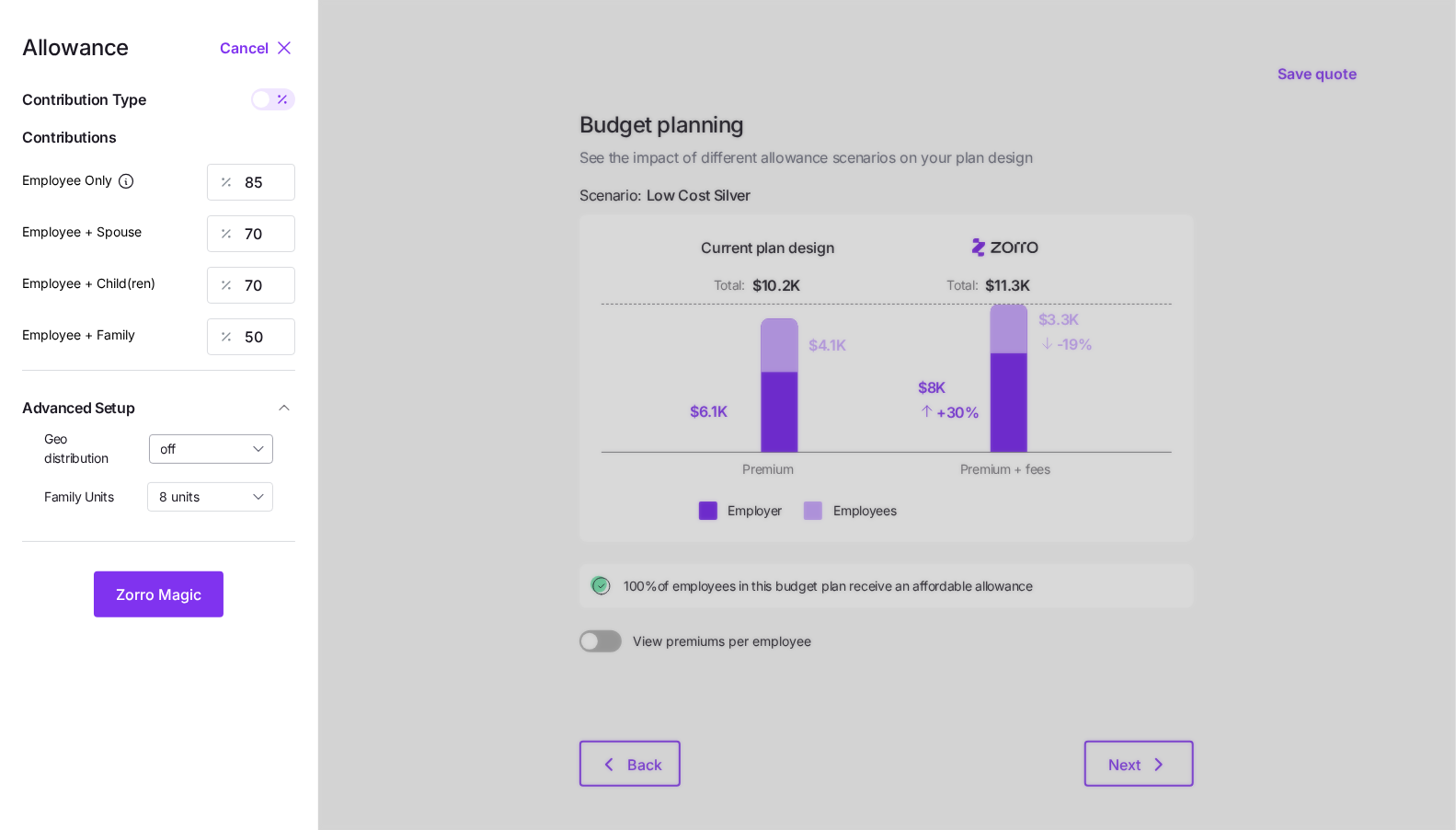 click on "off" at bounding box center [212, 449] 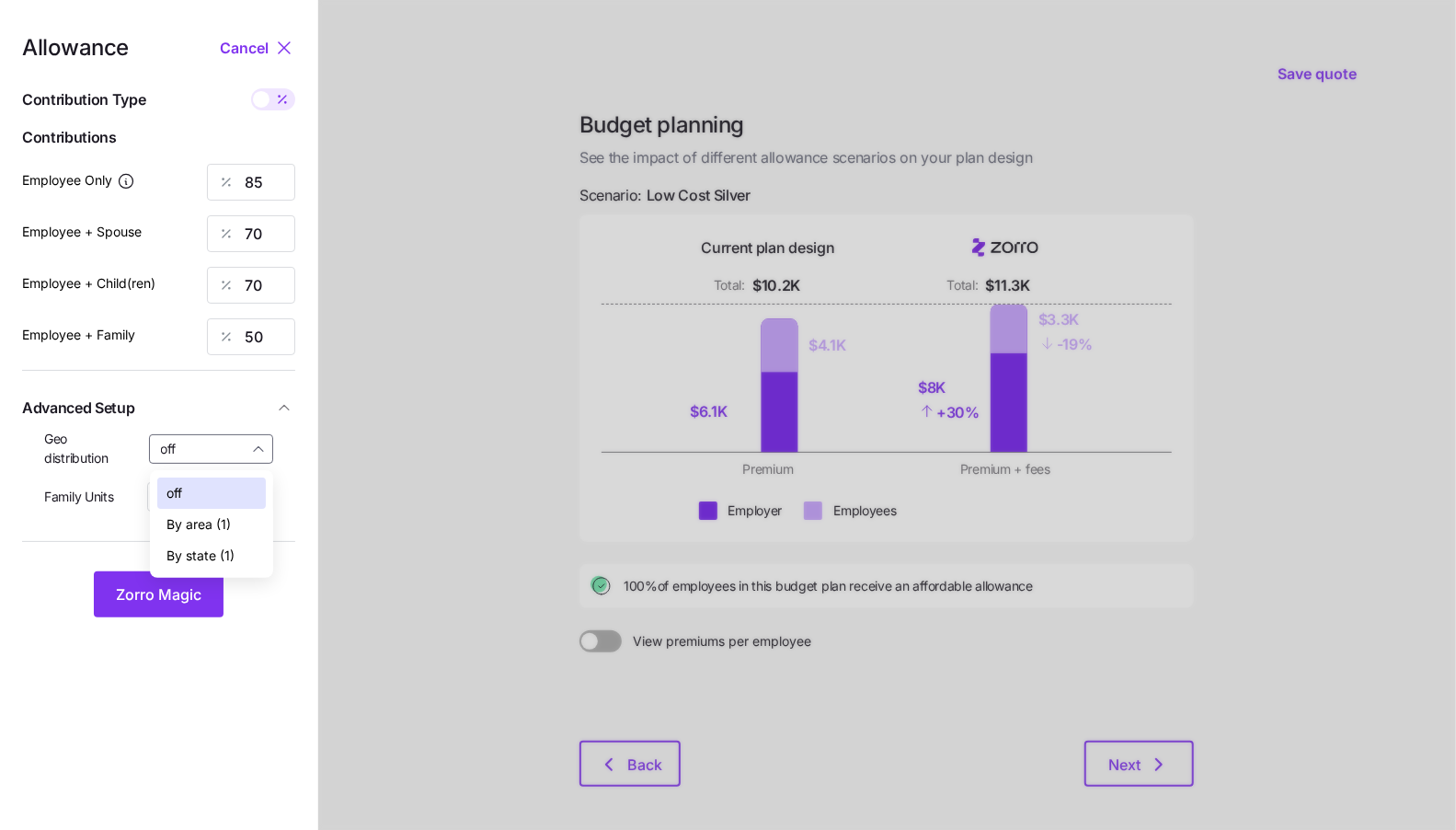 click on "By state (1)" at bounding box center (201, 556) 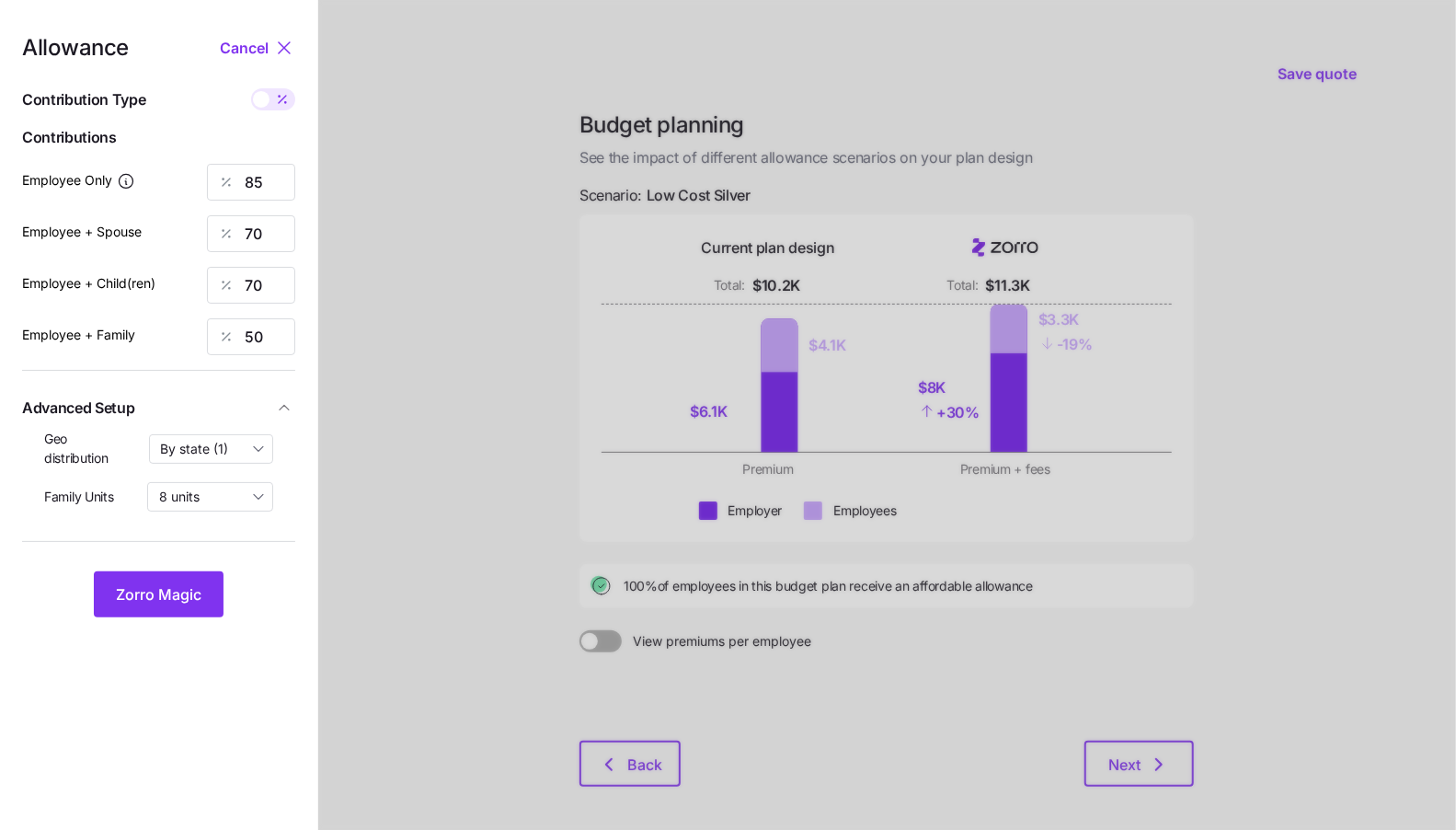 click at bounding box center [282, 99] 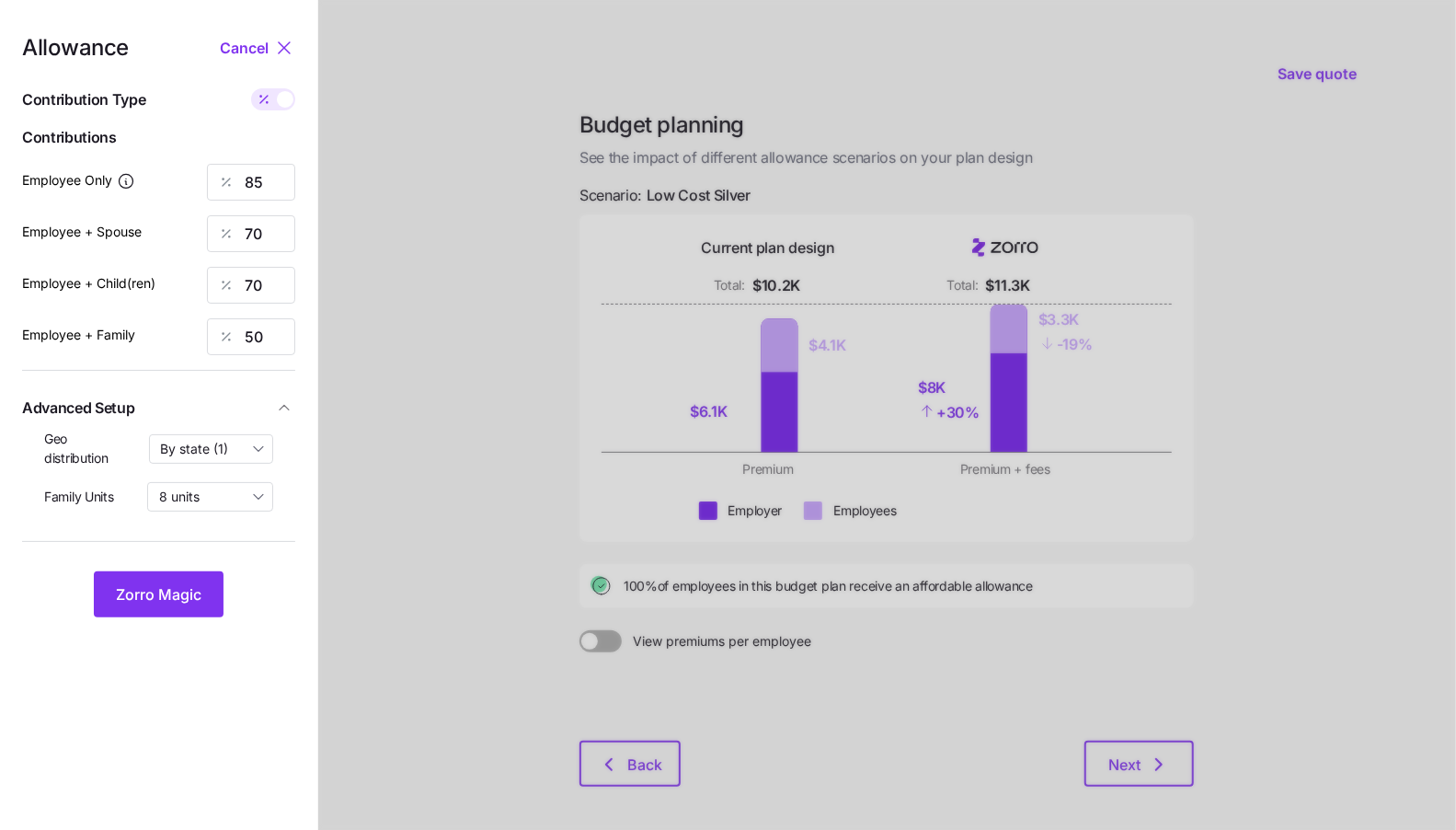 type on "476" 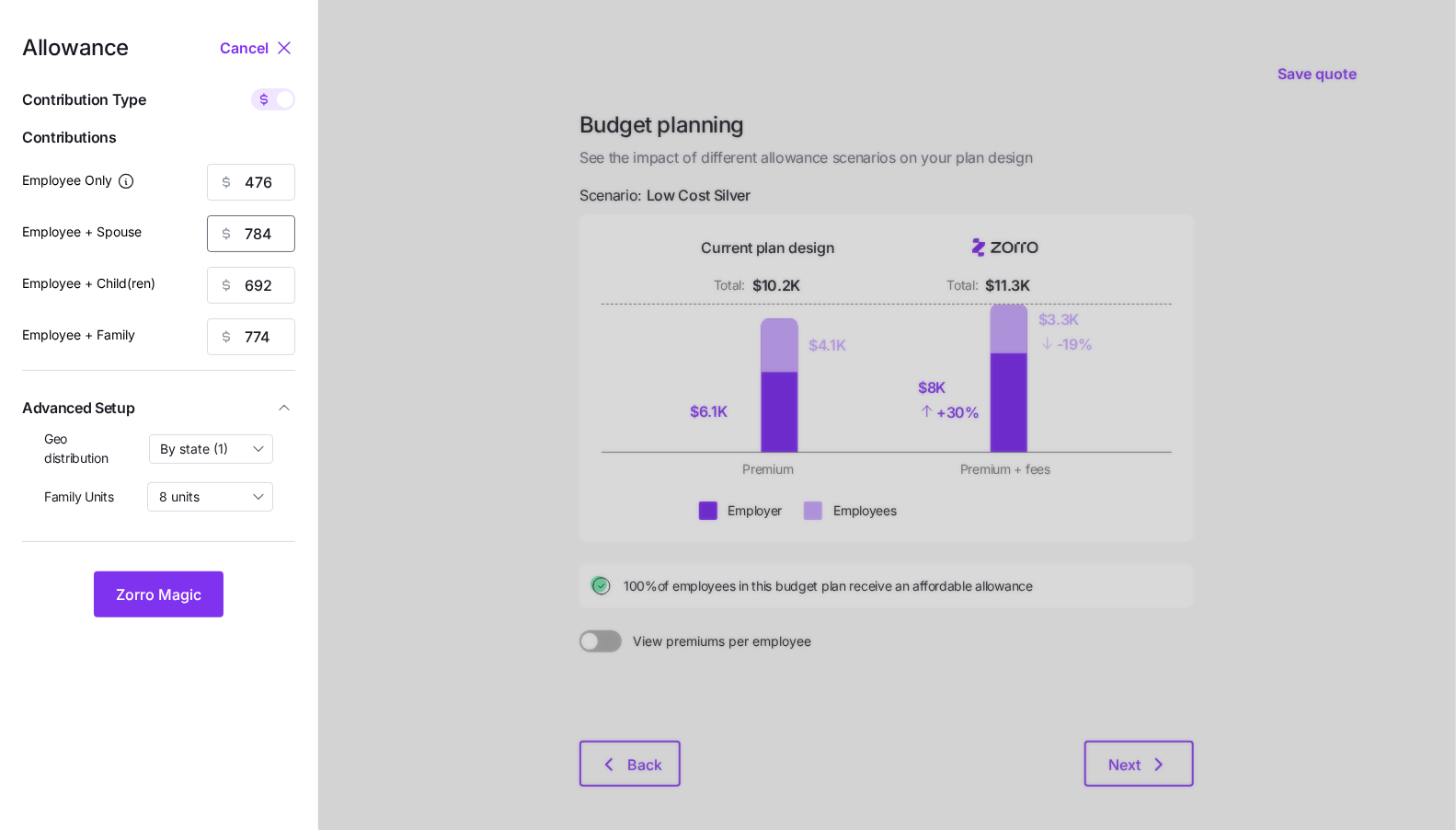 drag, startPoint x: 273, startPoint y: 237, endPoint x: 153, endPoint y: 225, distance: 120.59851 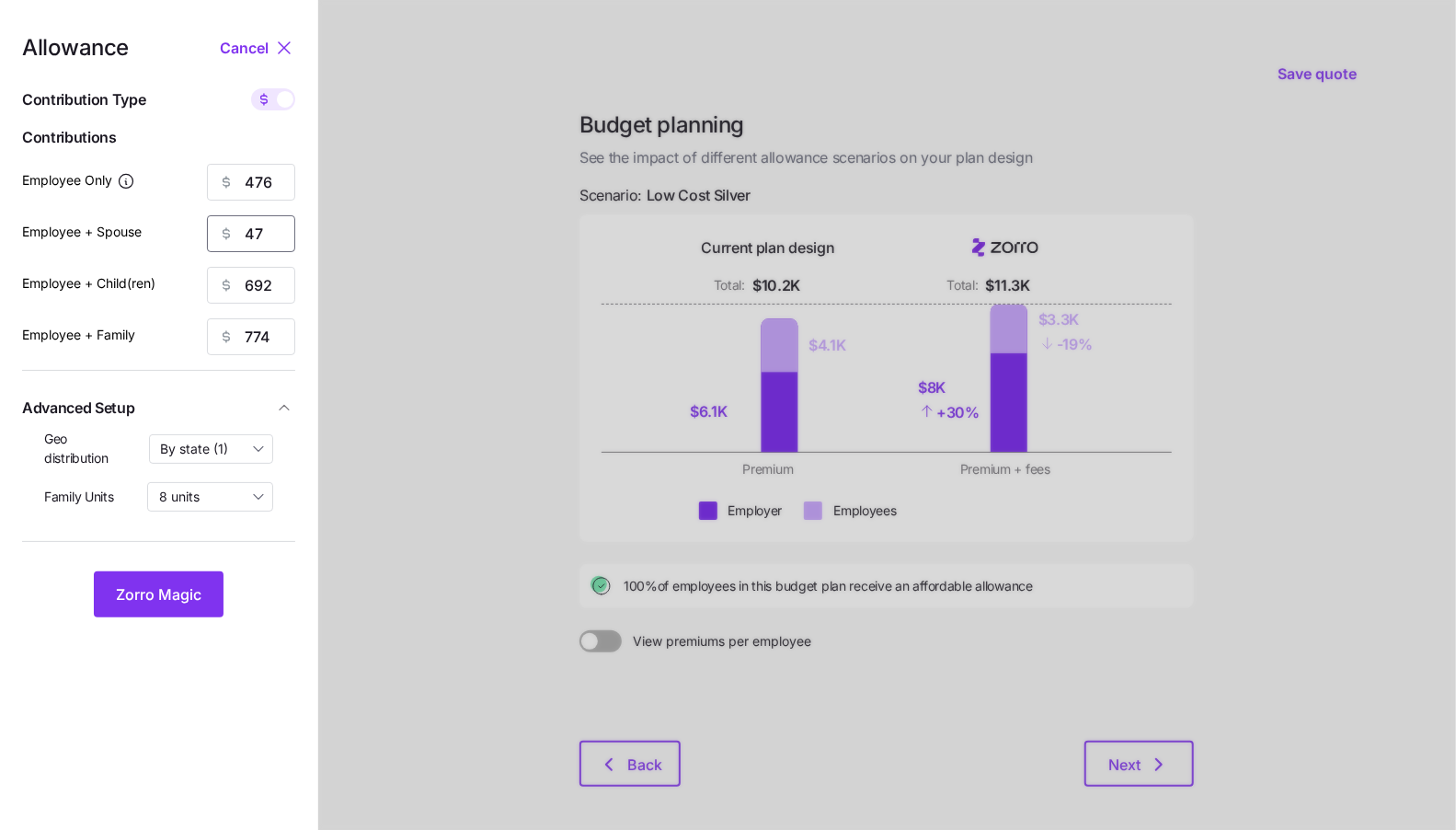 type on "47" 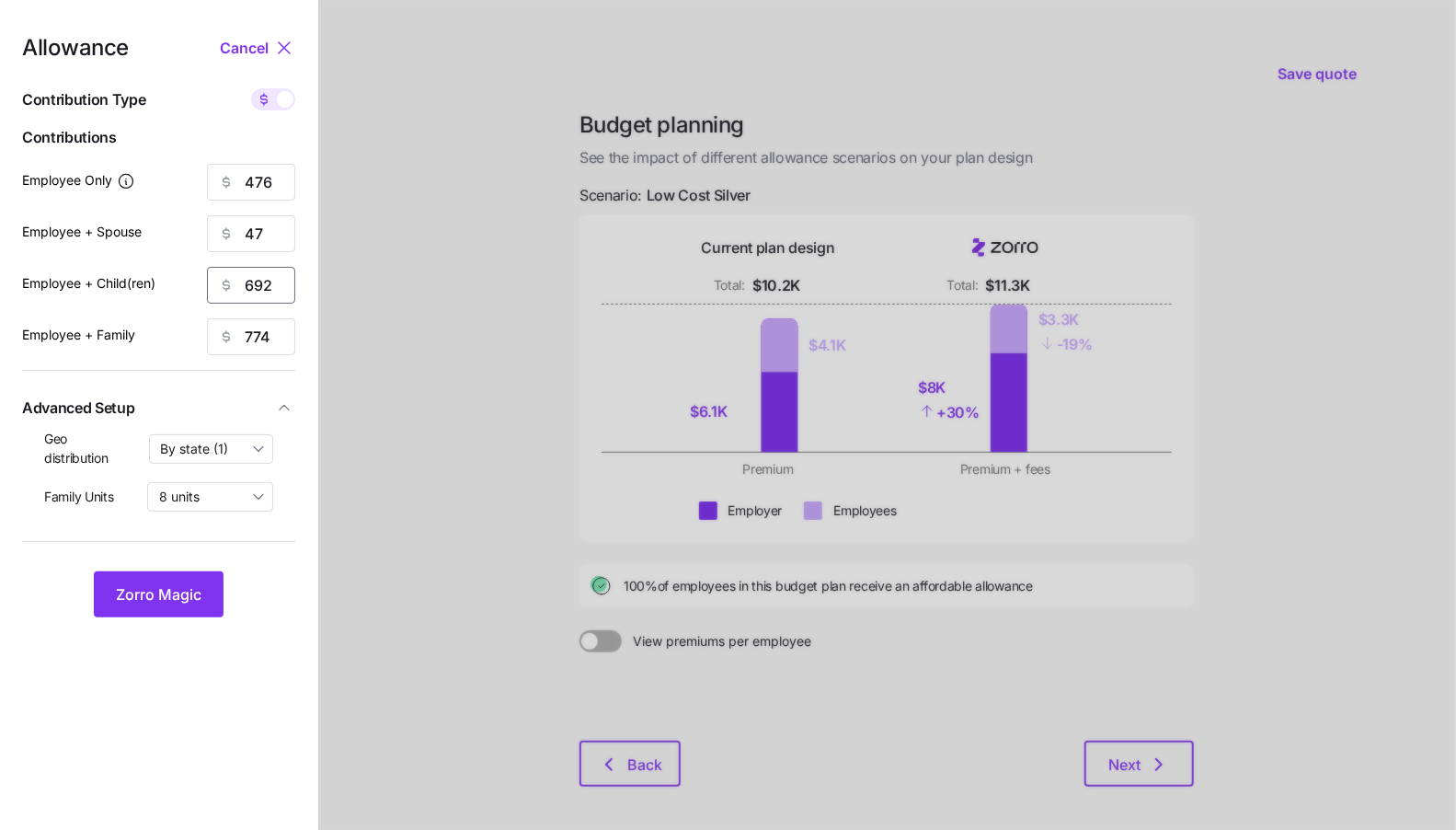 type on "6" 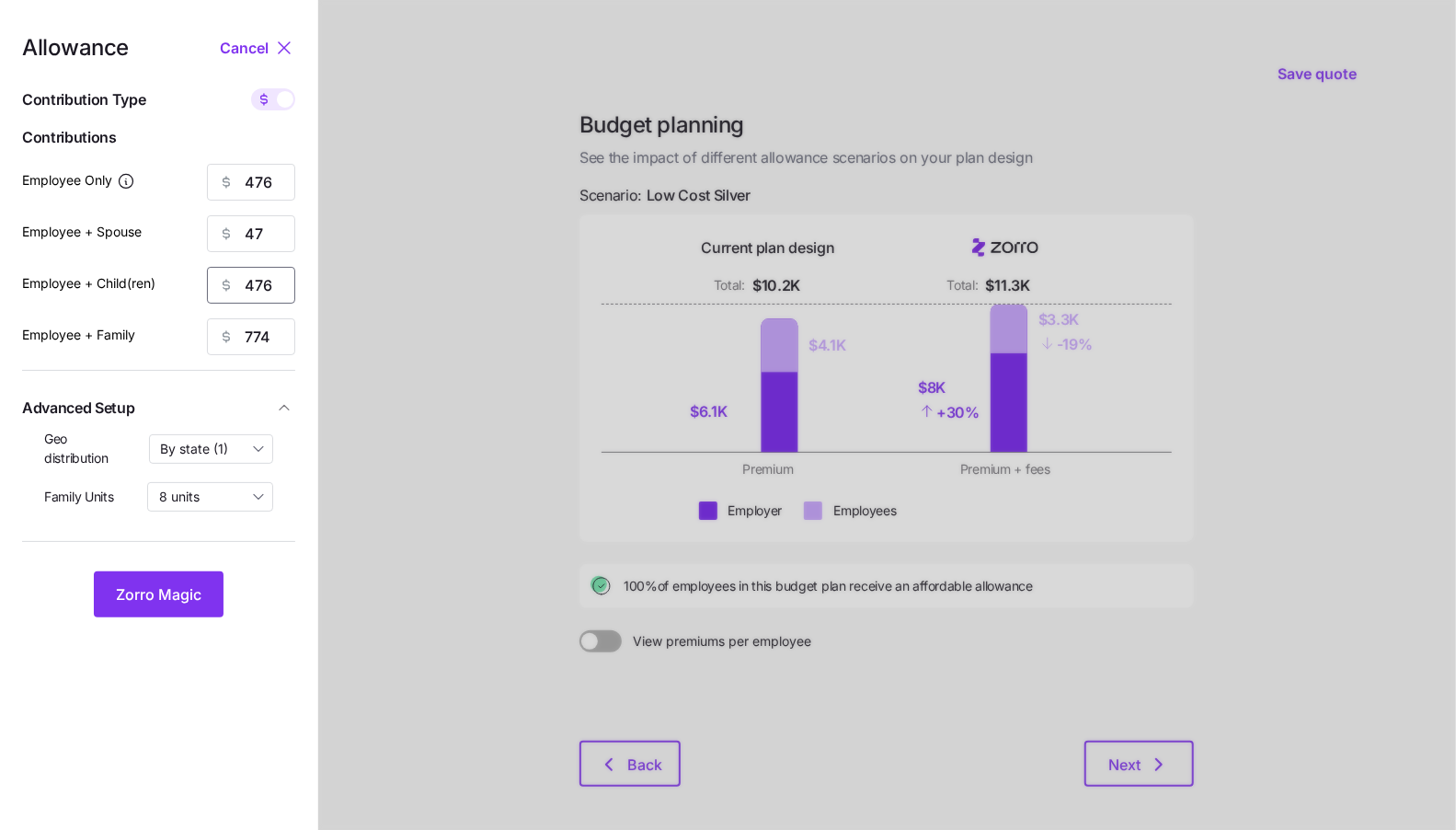 type on "476" 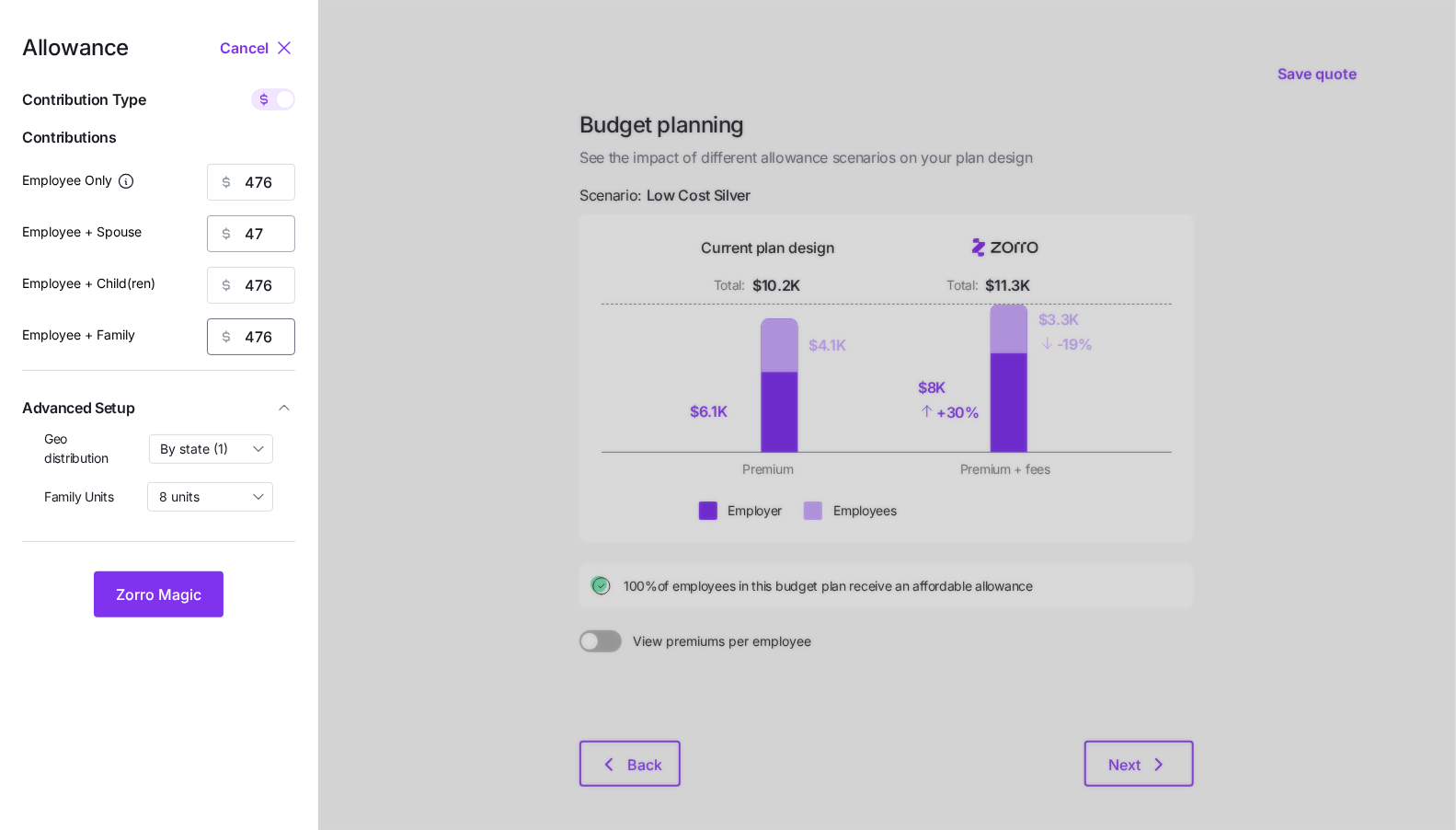 type on "476" 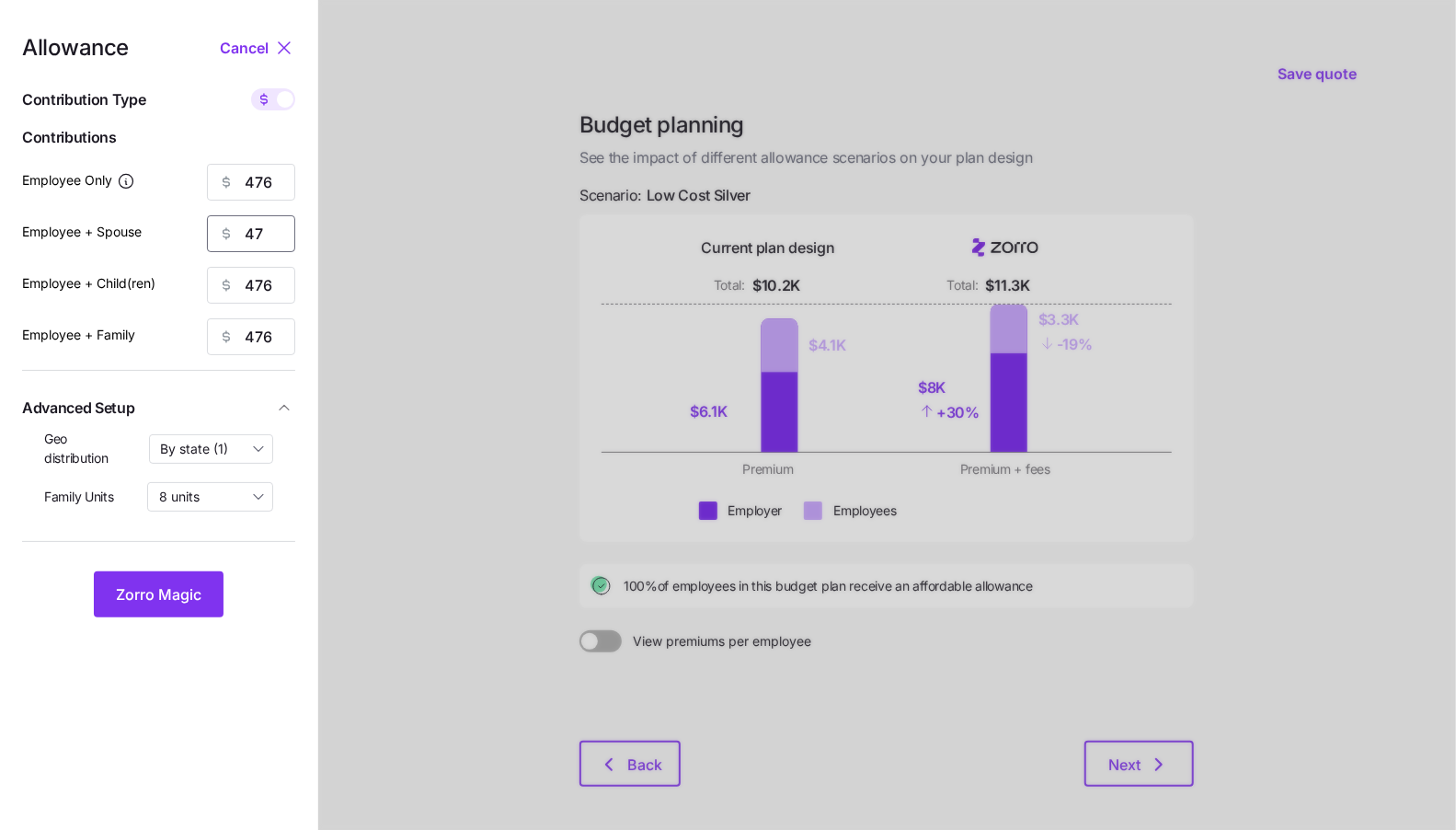 click on "47" at bounding box center [251, 234] 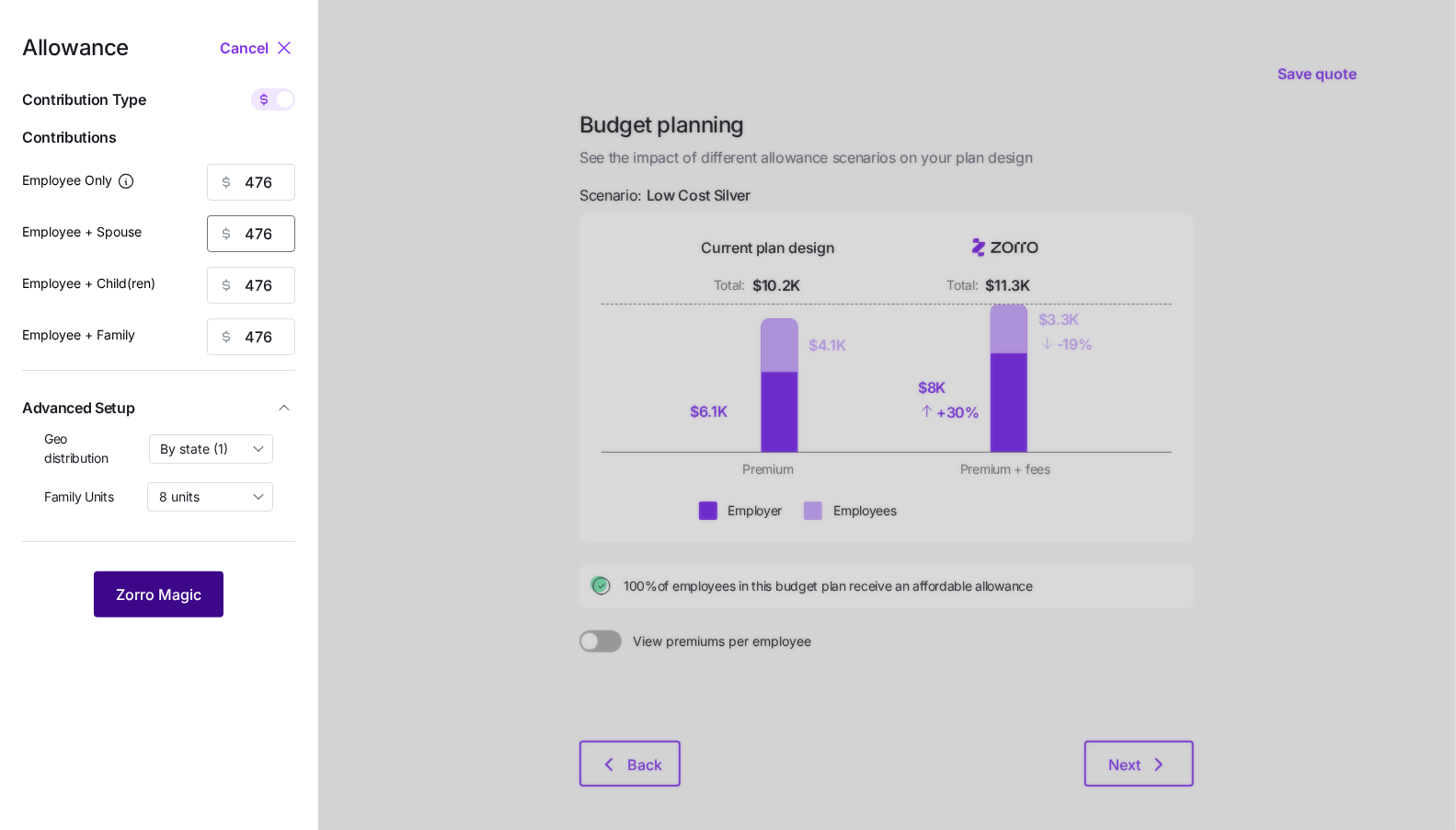 type on "476" 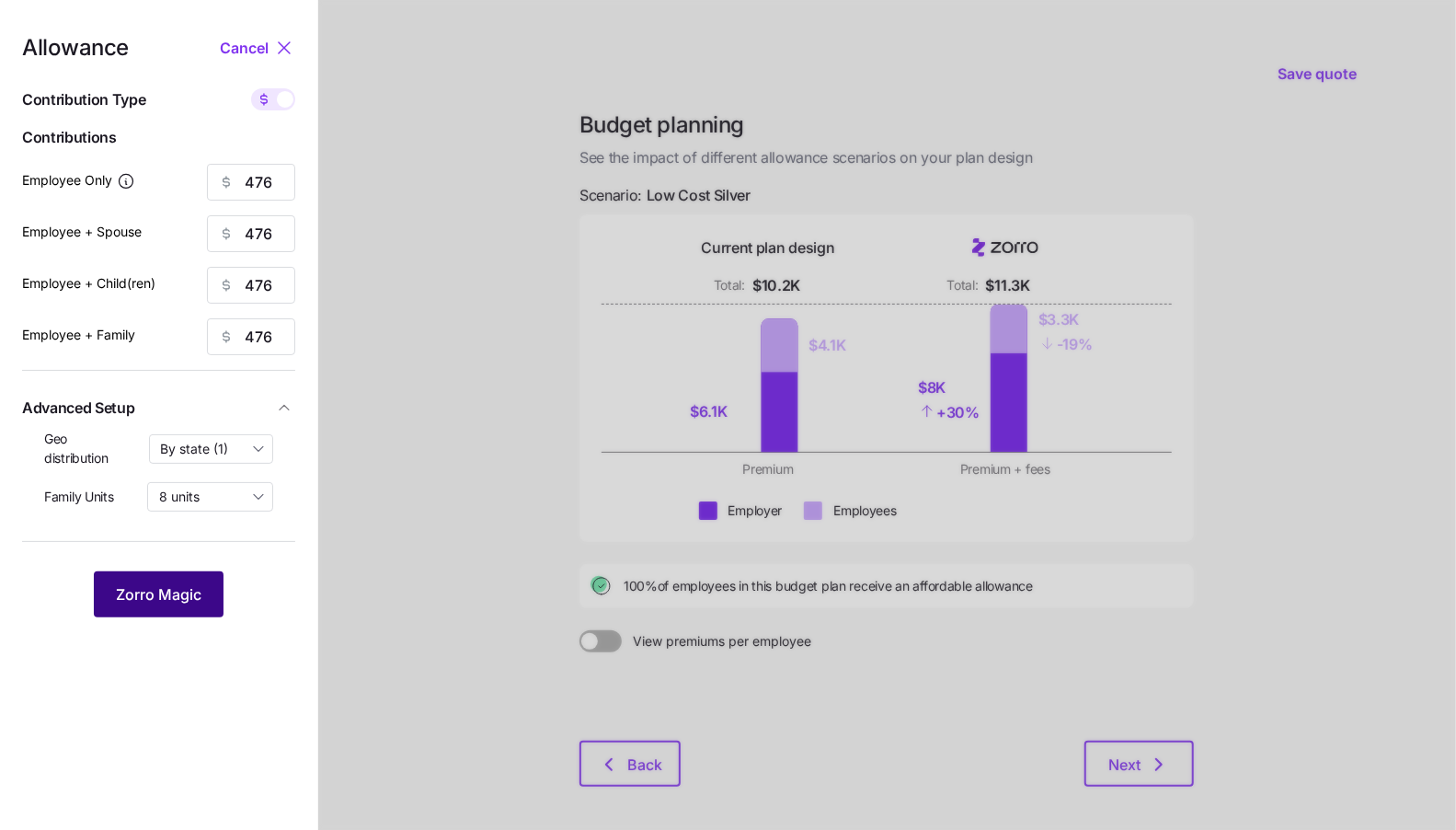 click on "Zorro Magic" at bounding box center [158, 594] 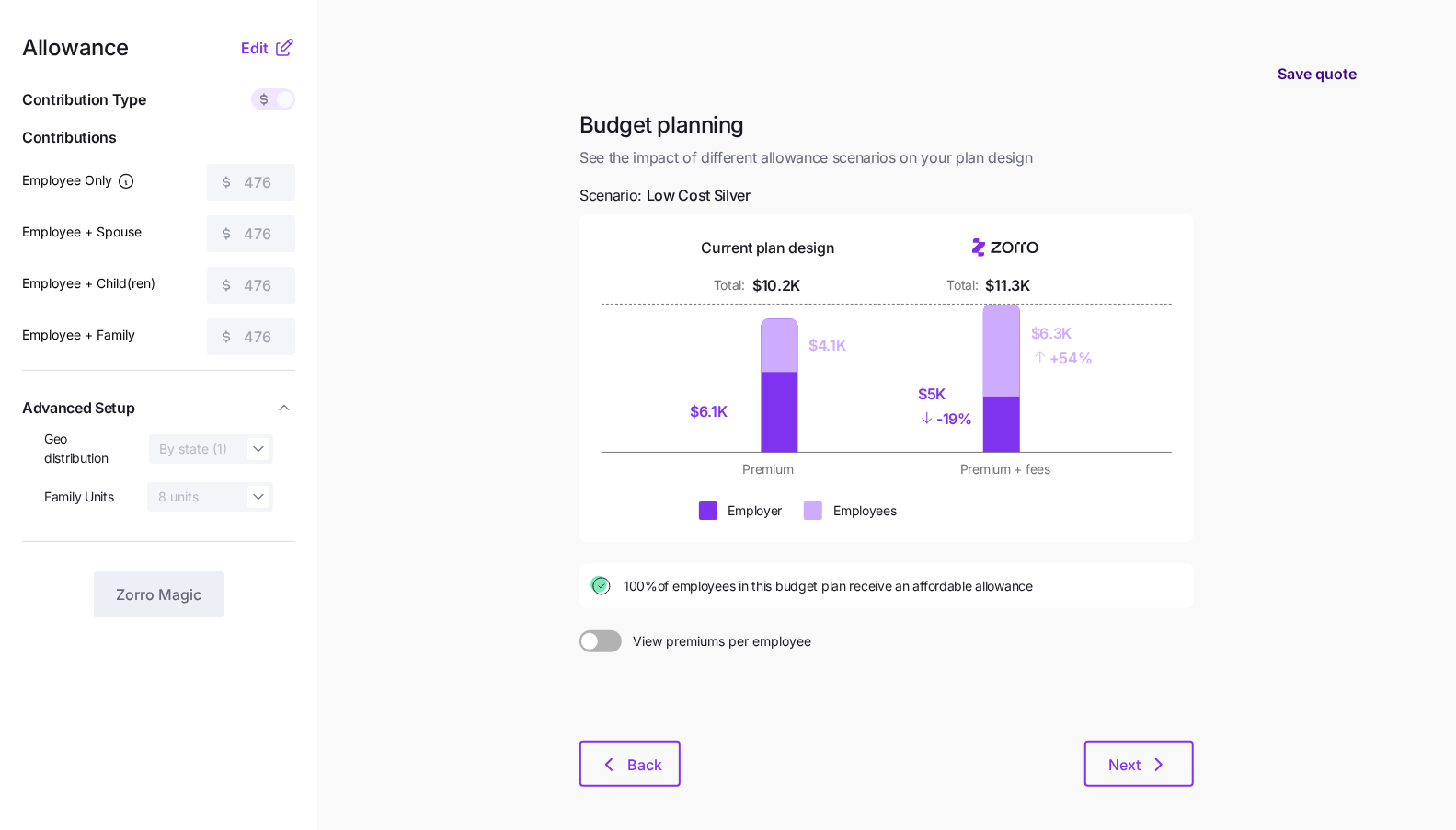 click on "Save quote" at bounding box center [1317, 74] 